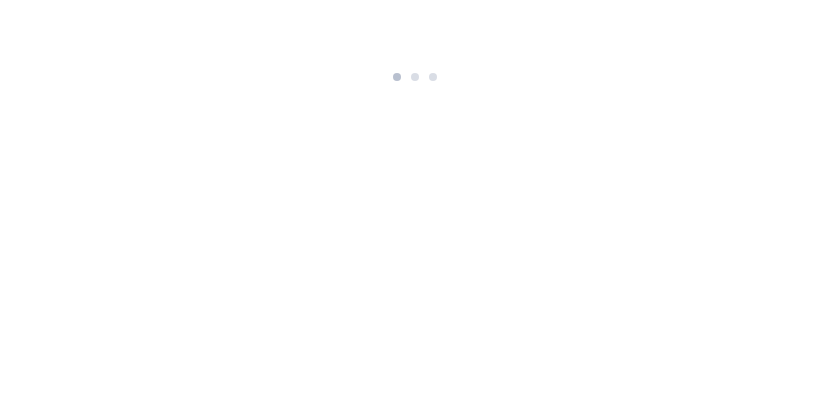 scroll, scrollTop: 0, scrollLeft: 0, axis: both 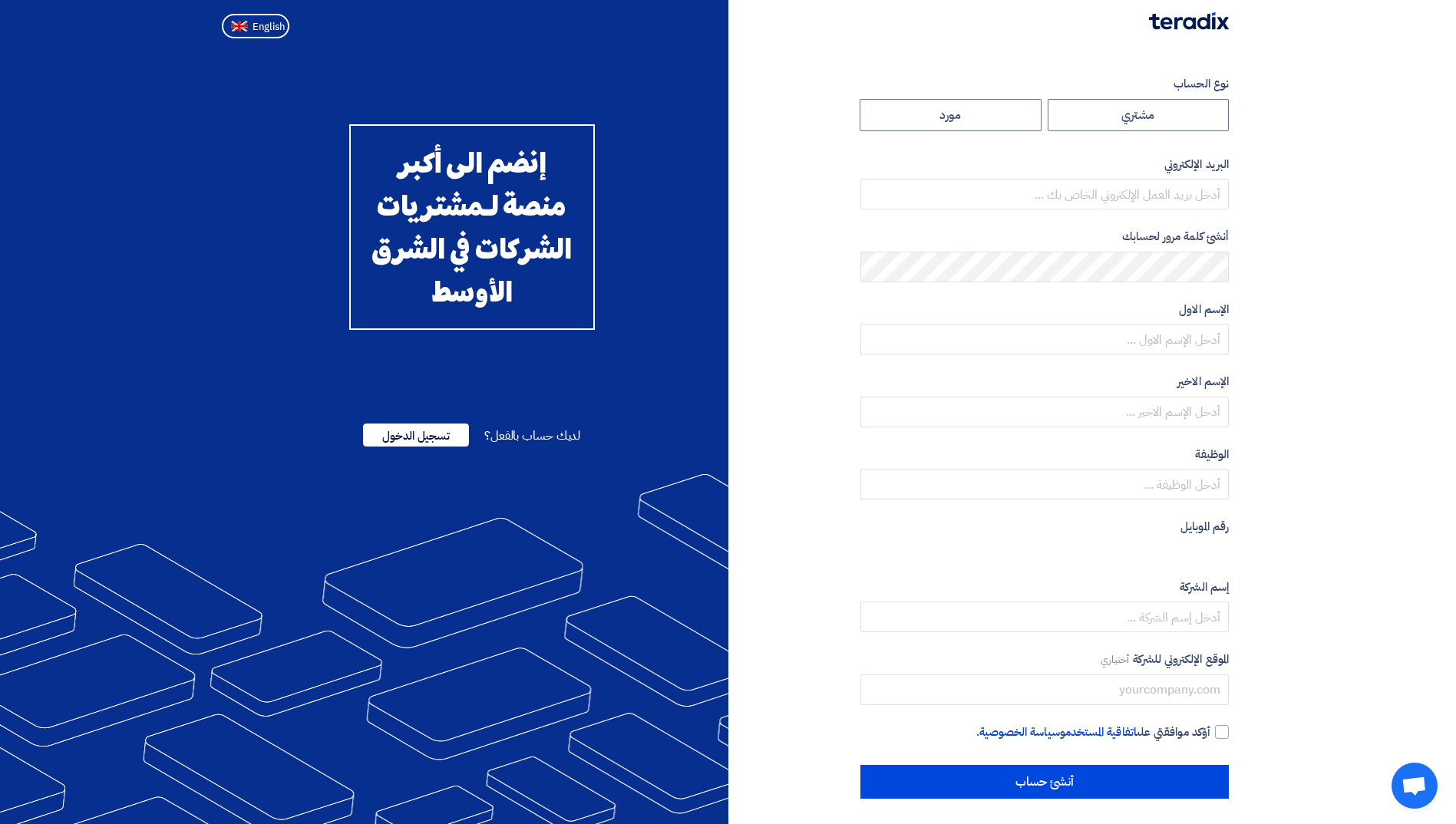 radio on "true" 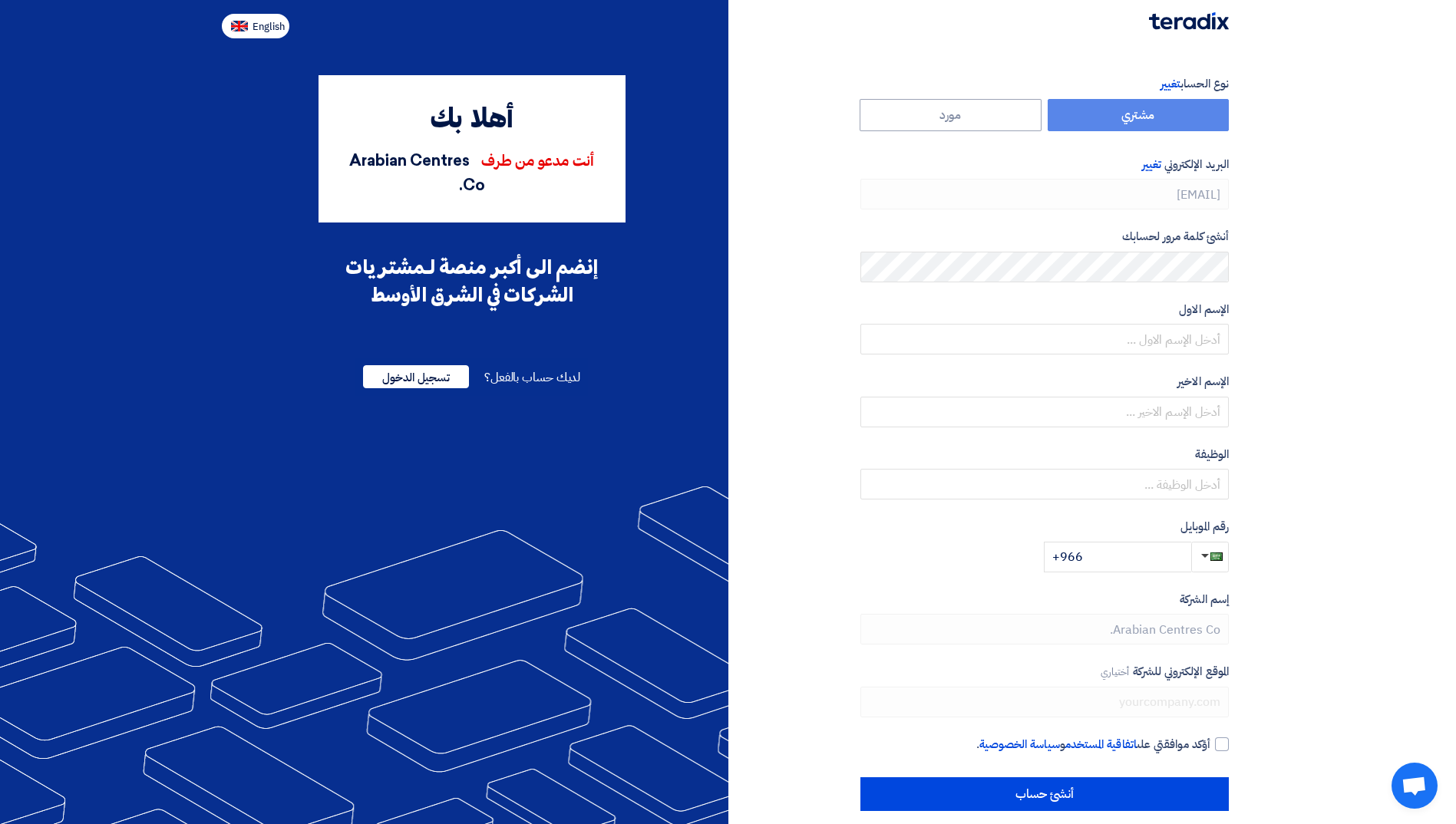 click on "English" 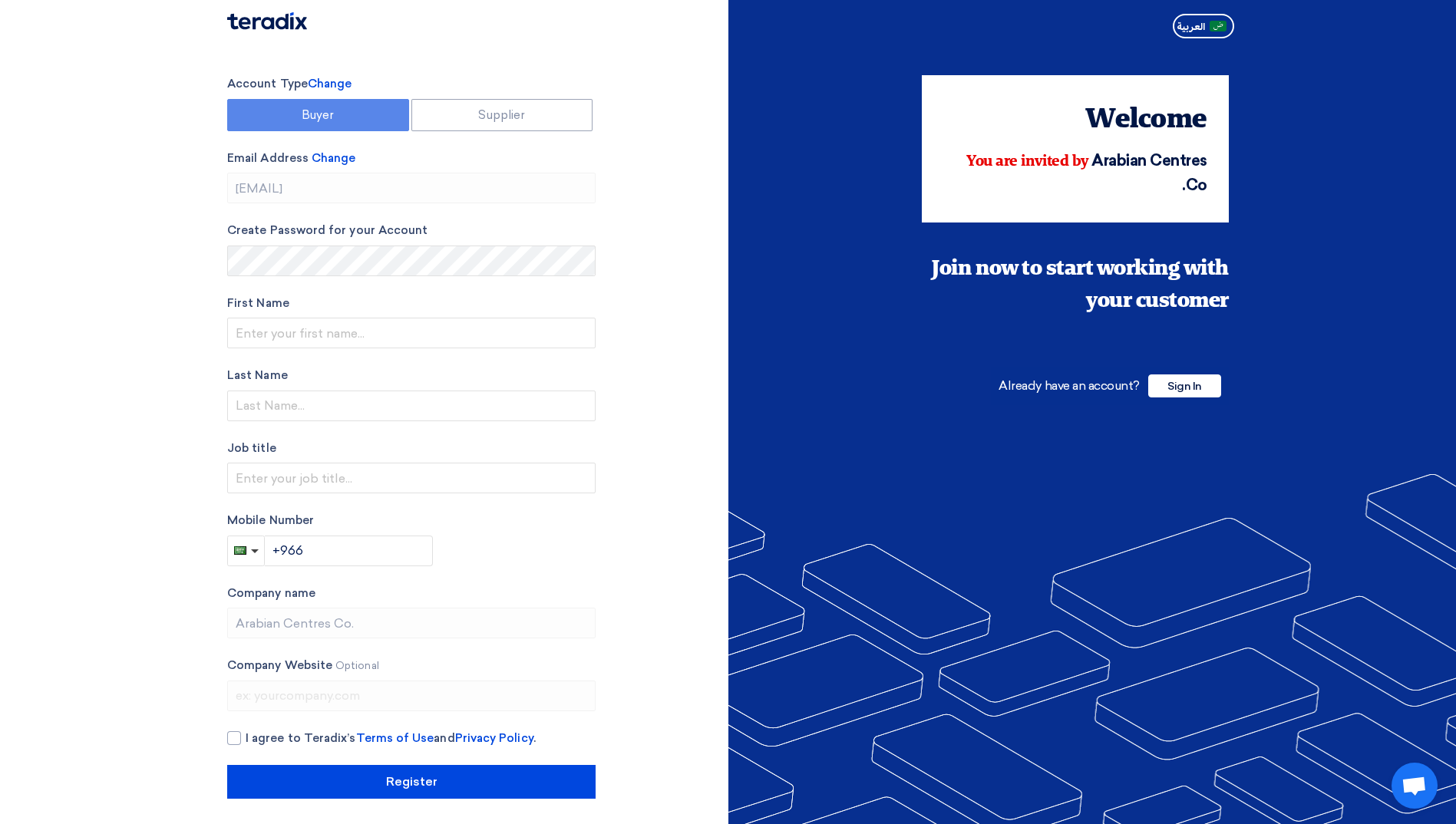 click on "Account Type
Change
Buyer
Supplier
Email Address
Change
[EMAIL]
Create Password for your Account
First Name
Last Name
Job title
Optional
Mobile Number
+966" 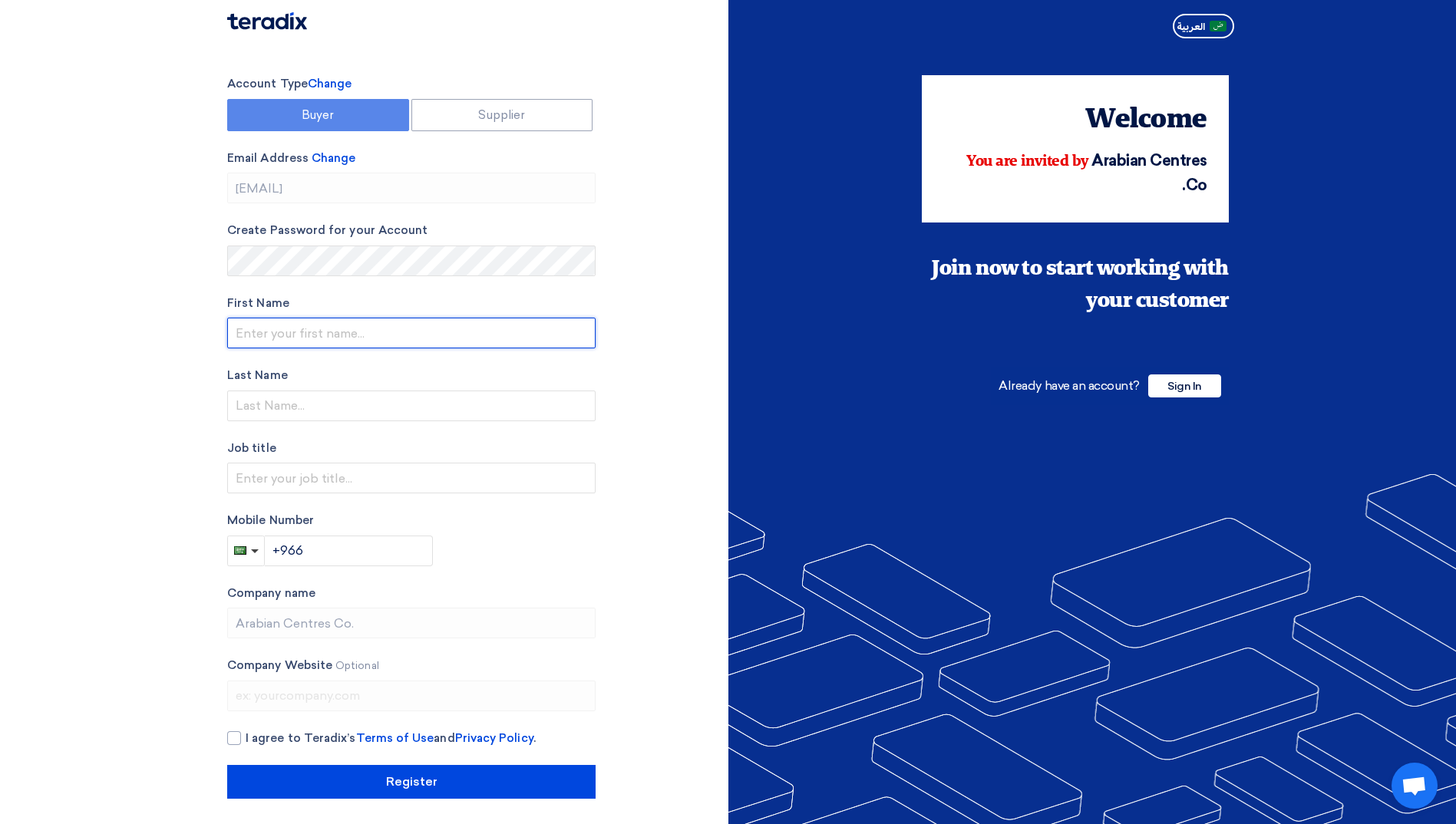click at bounding box center (411, 333) 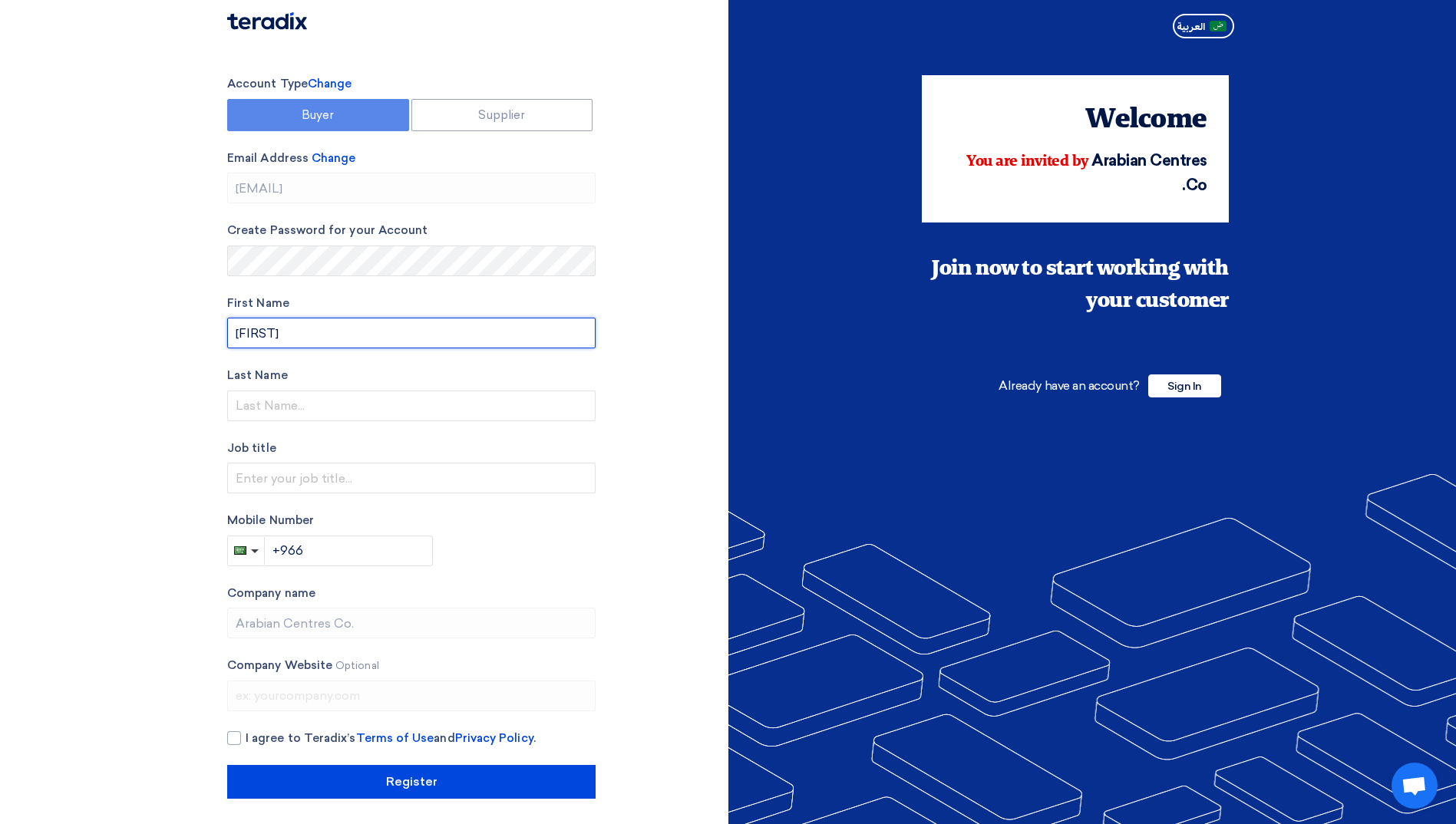 type on "[LAST]" 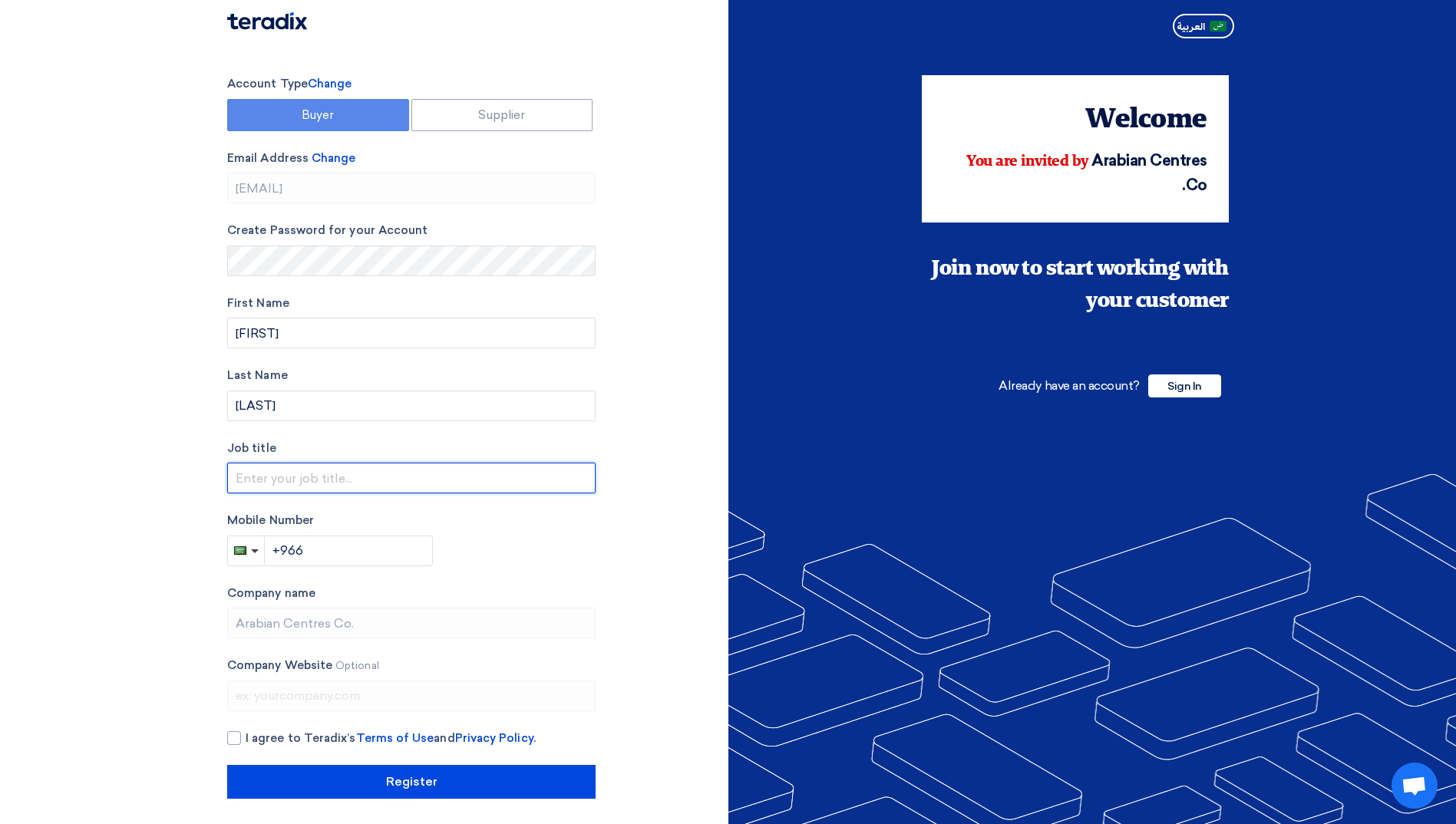 click at bounding box center [411, 478] 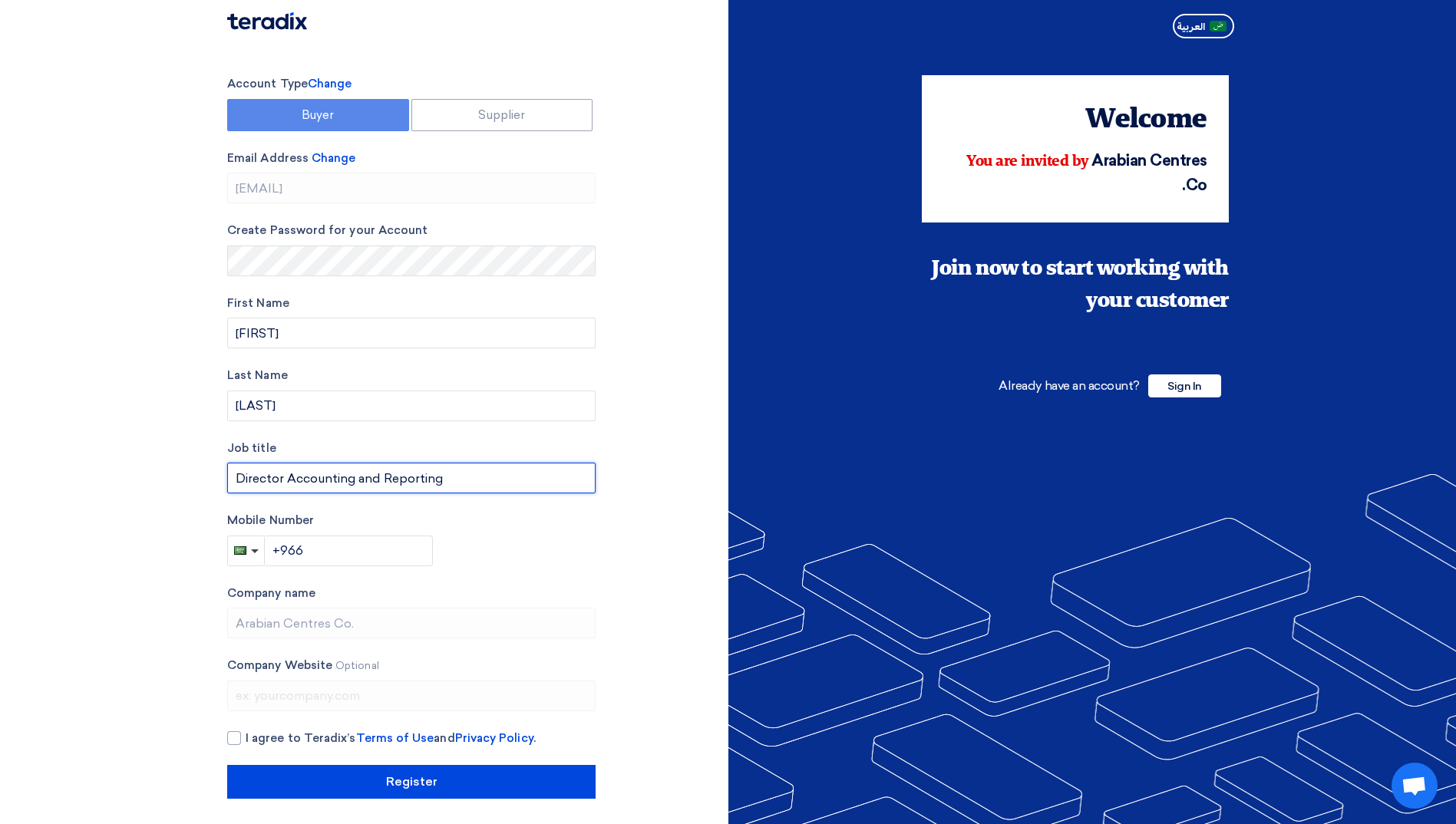 type on "Director Accounting and Reporting" 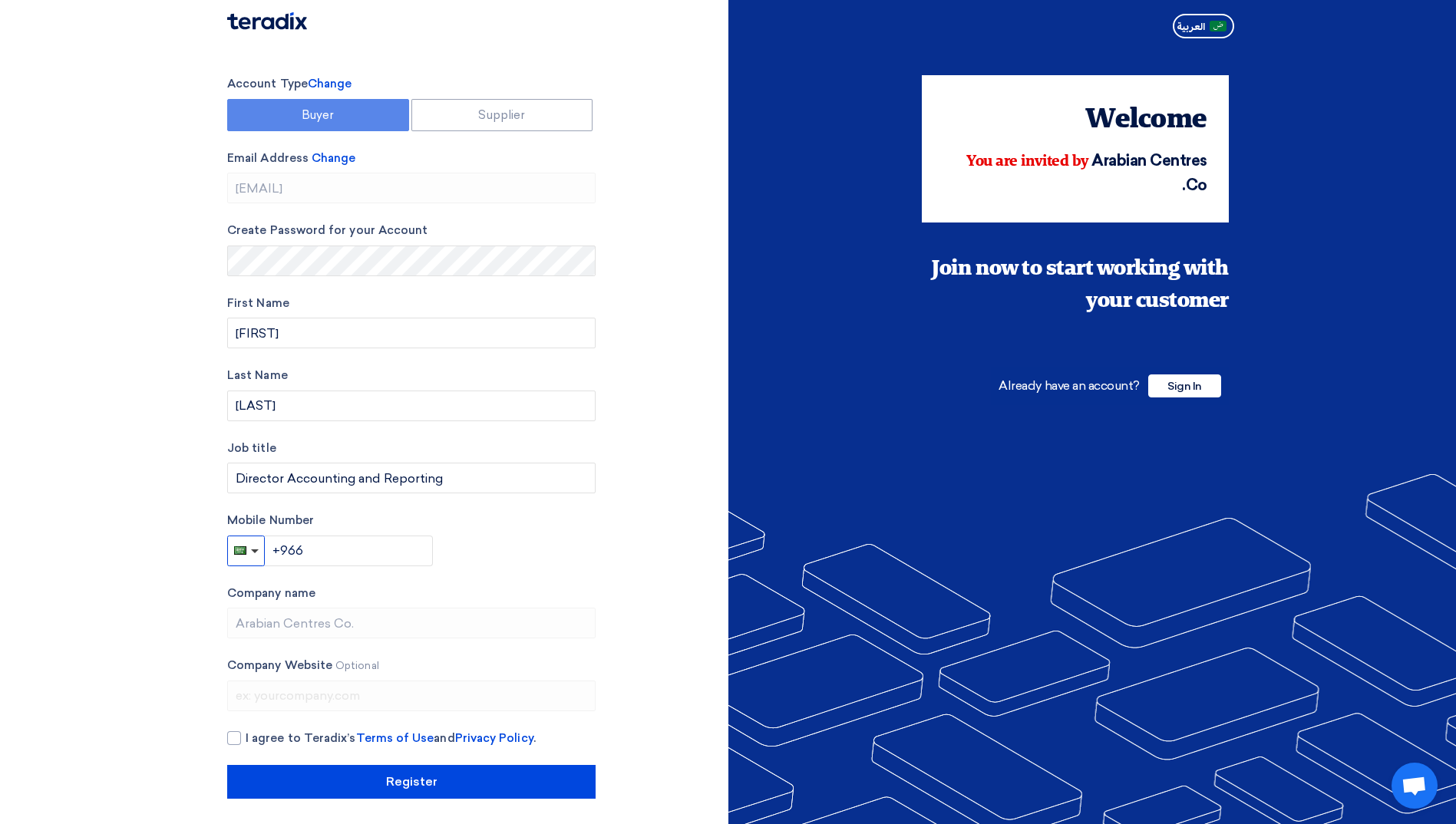 type 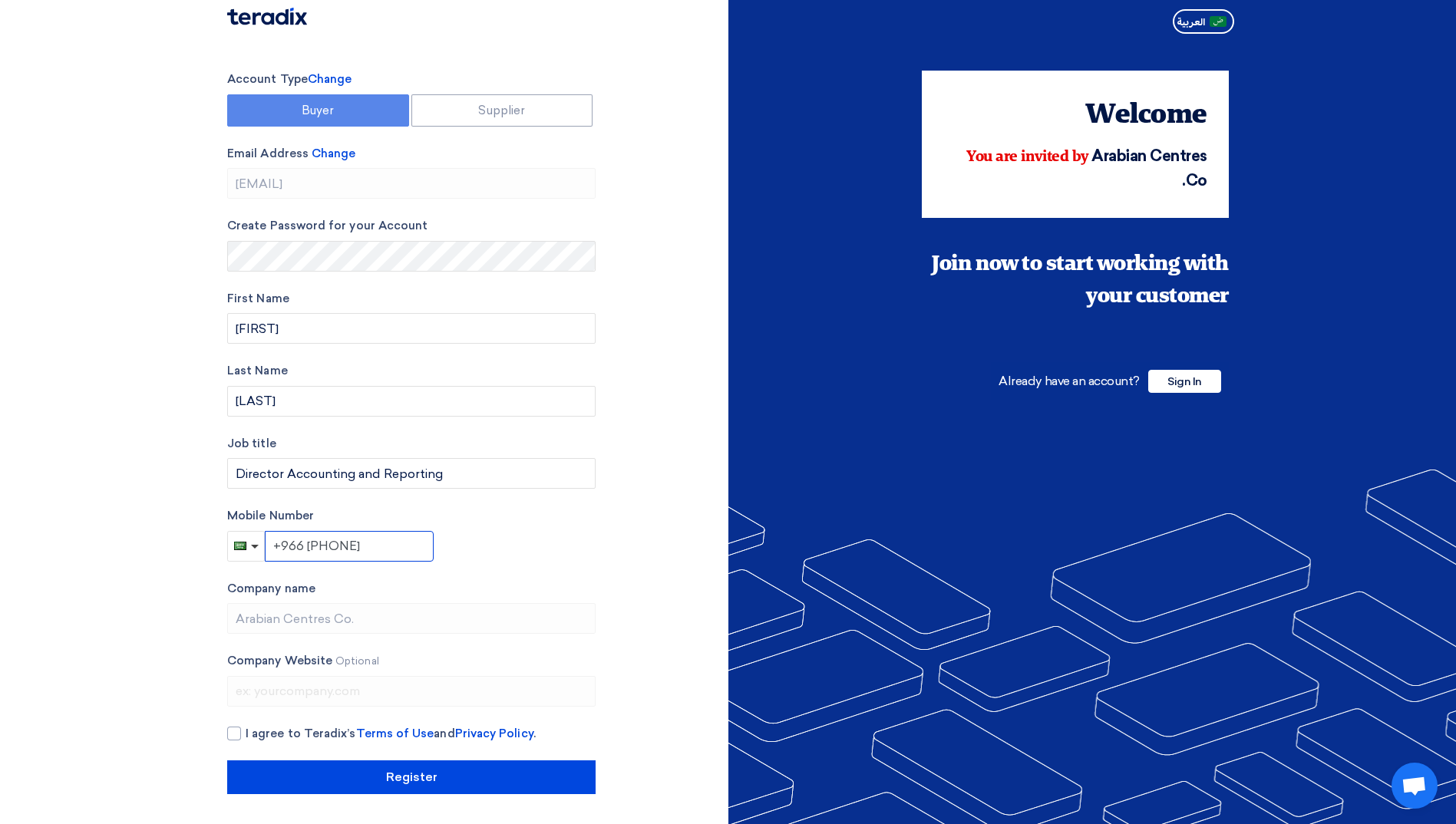 scroll, scrollTop: 5, scrollLeft: 0, axis: vertical 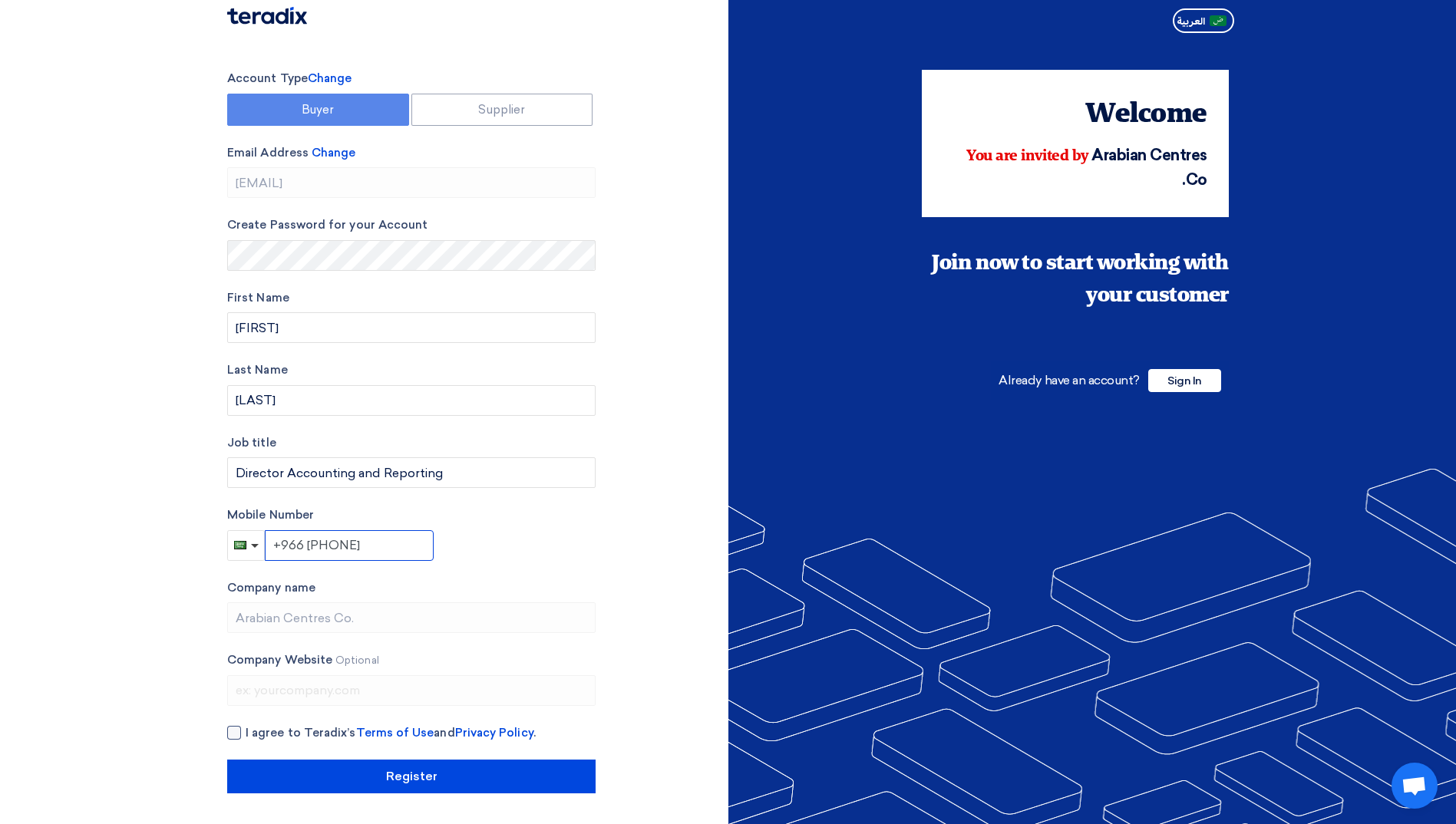 type on "+966 [PHONE]" 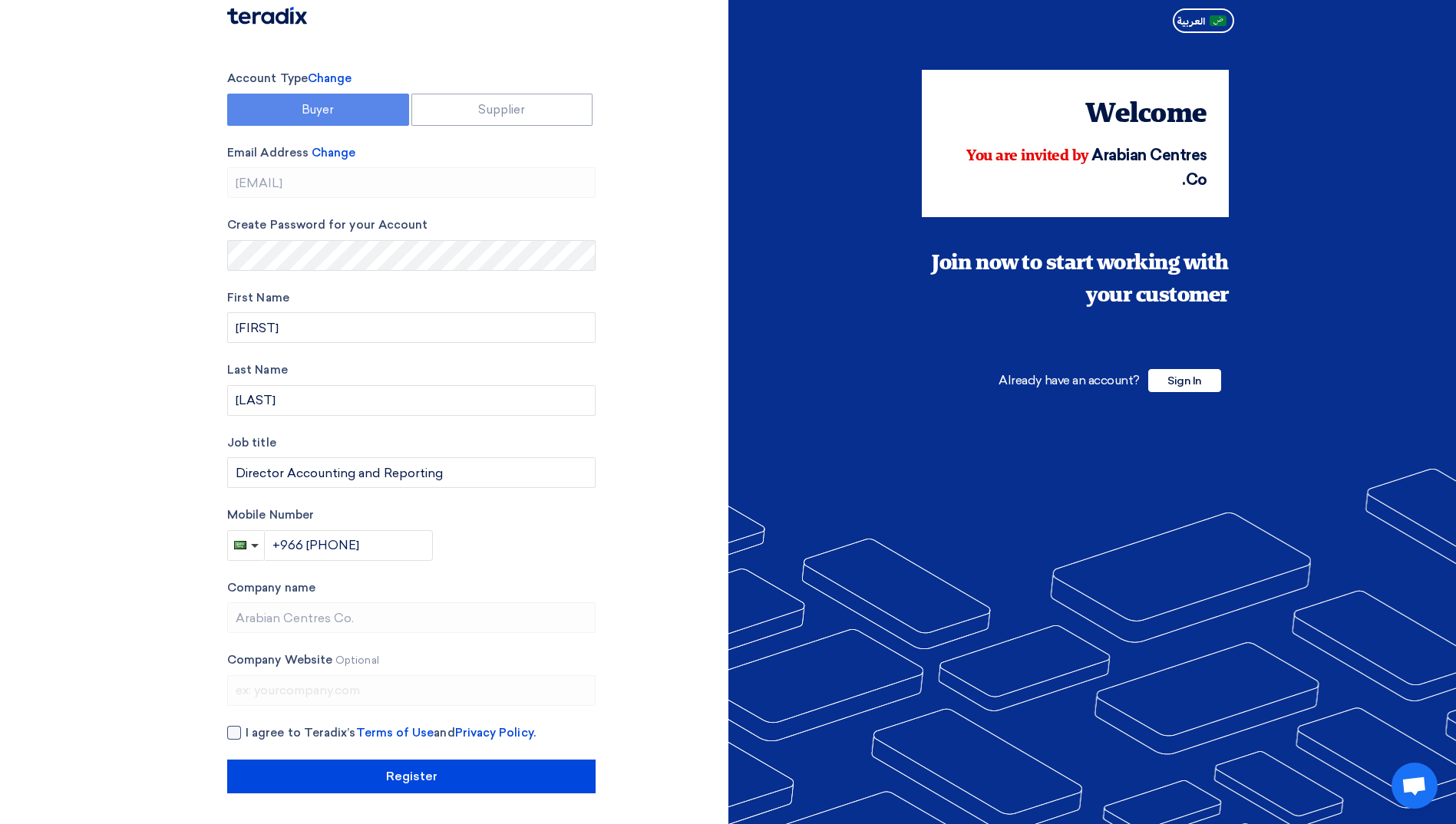 click 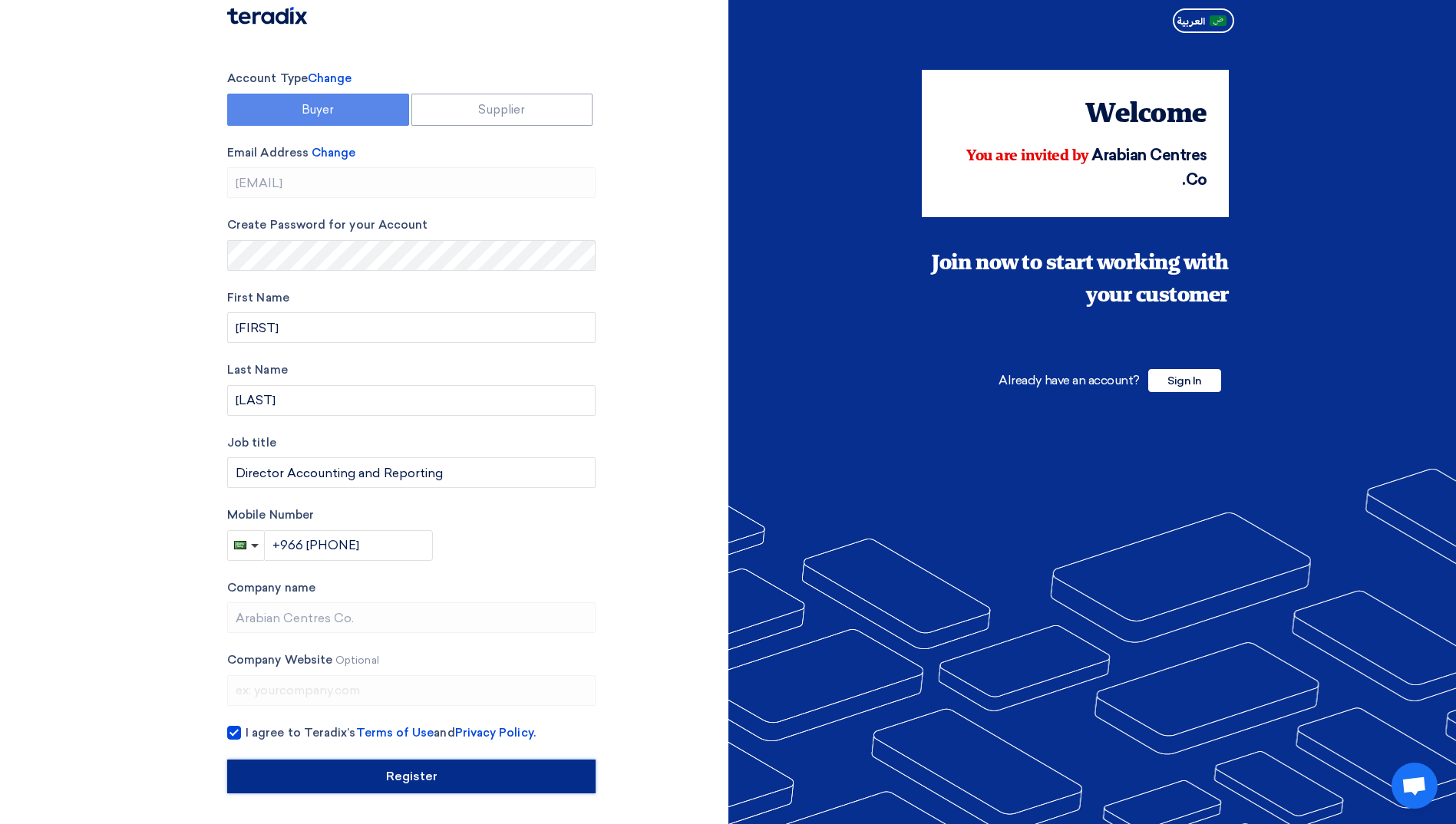 click on "Register" 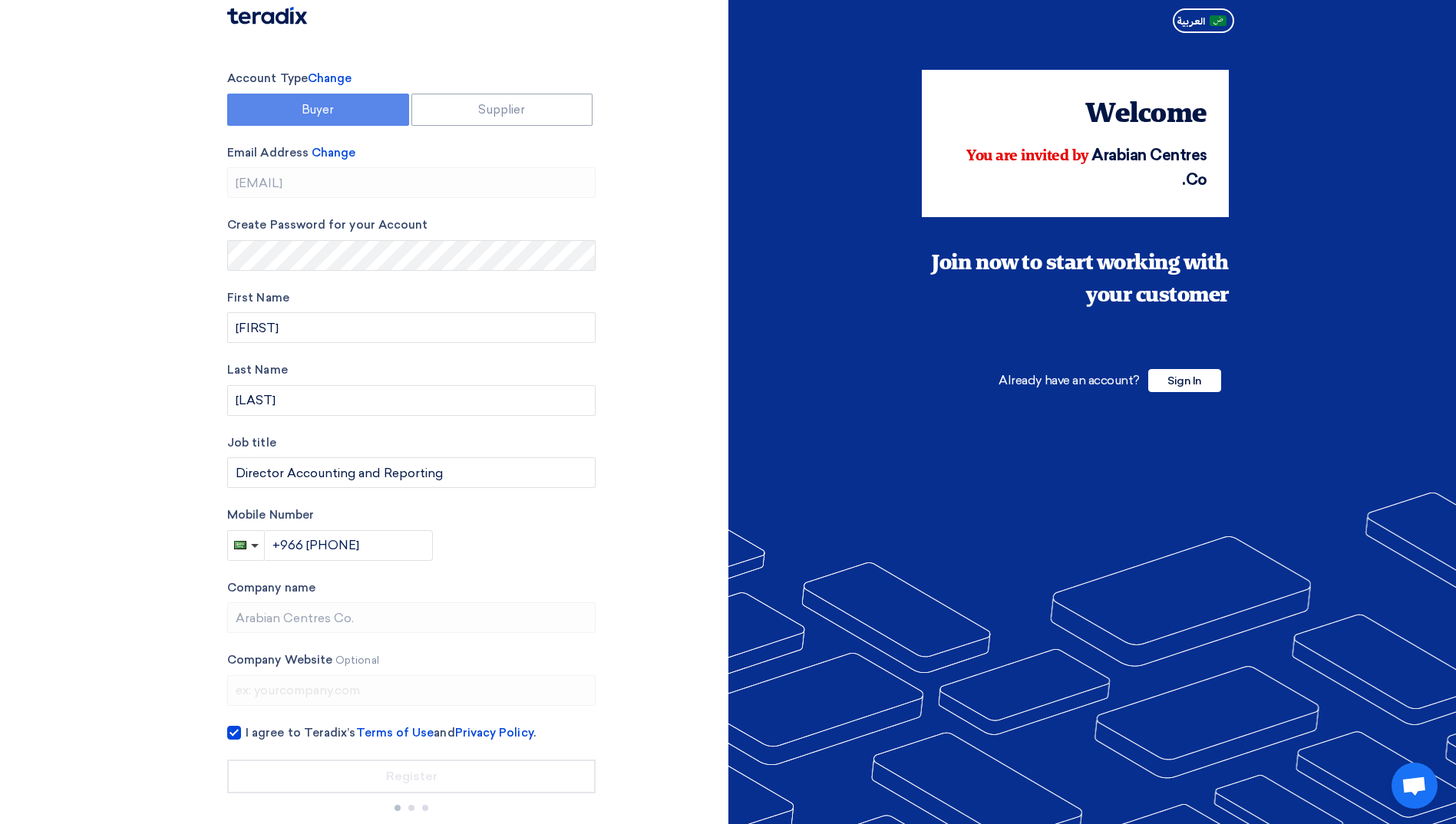 scroll, scrollTop: 0, scrollLeft: 0, axis: both 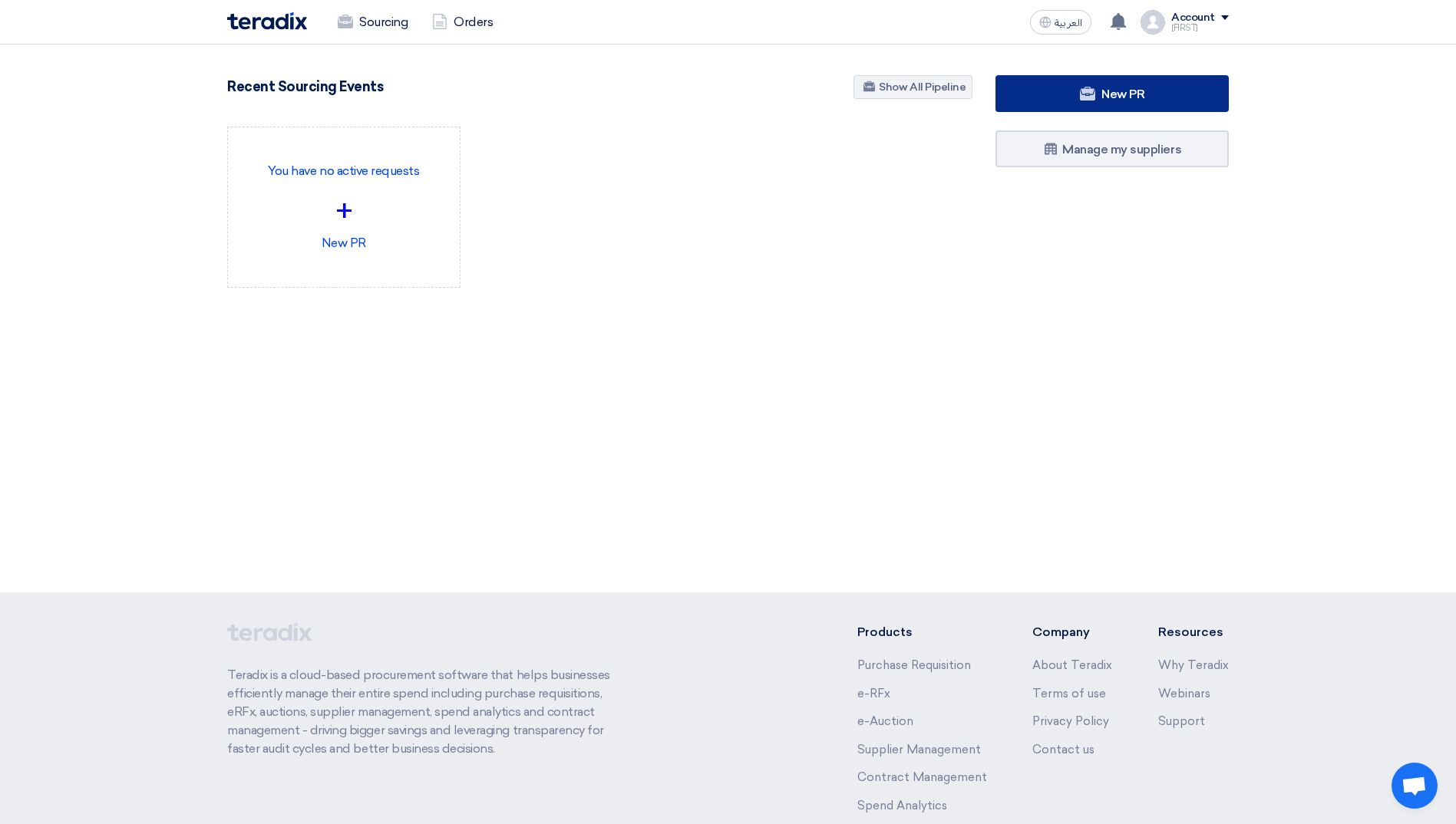 click 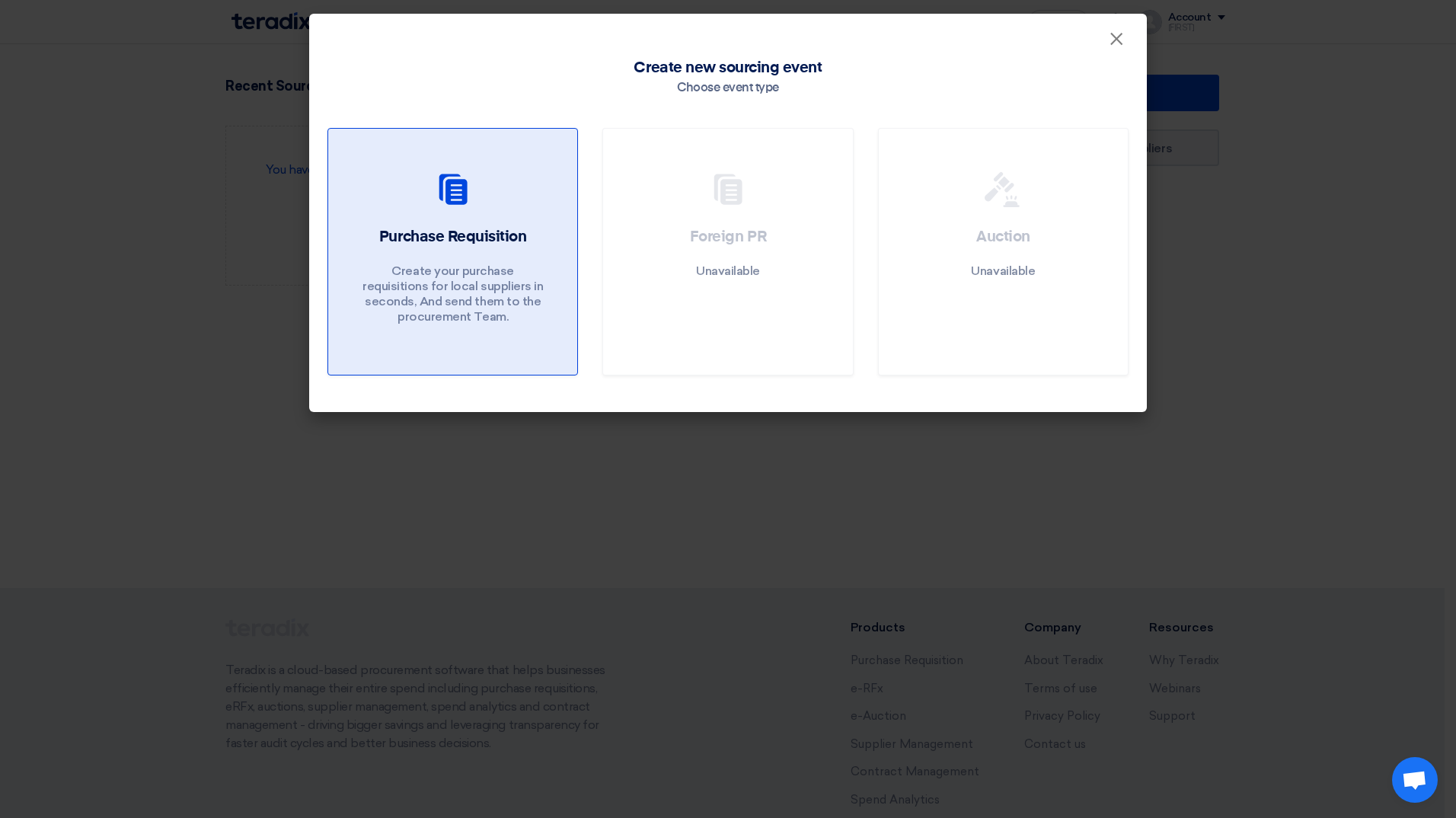 click on "Purchase Requisition" 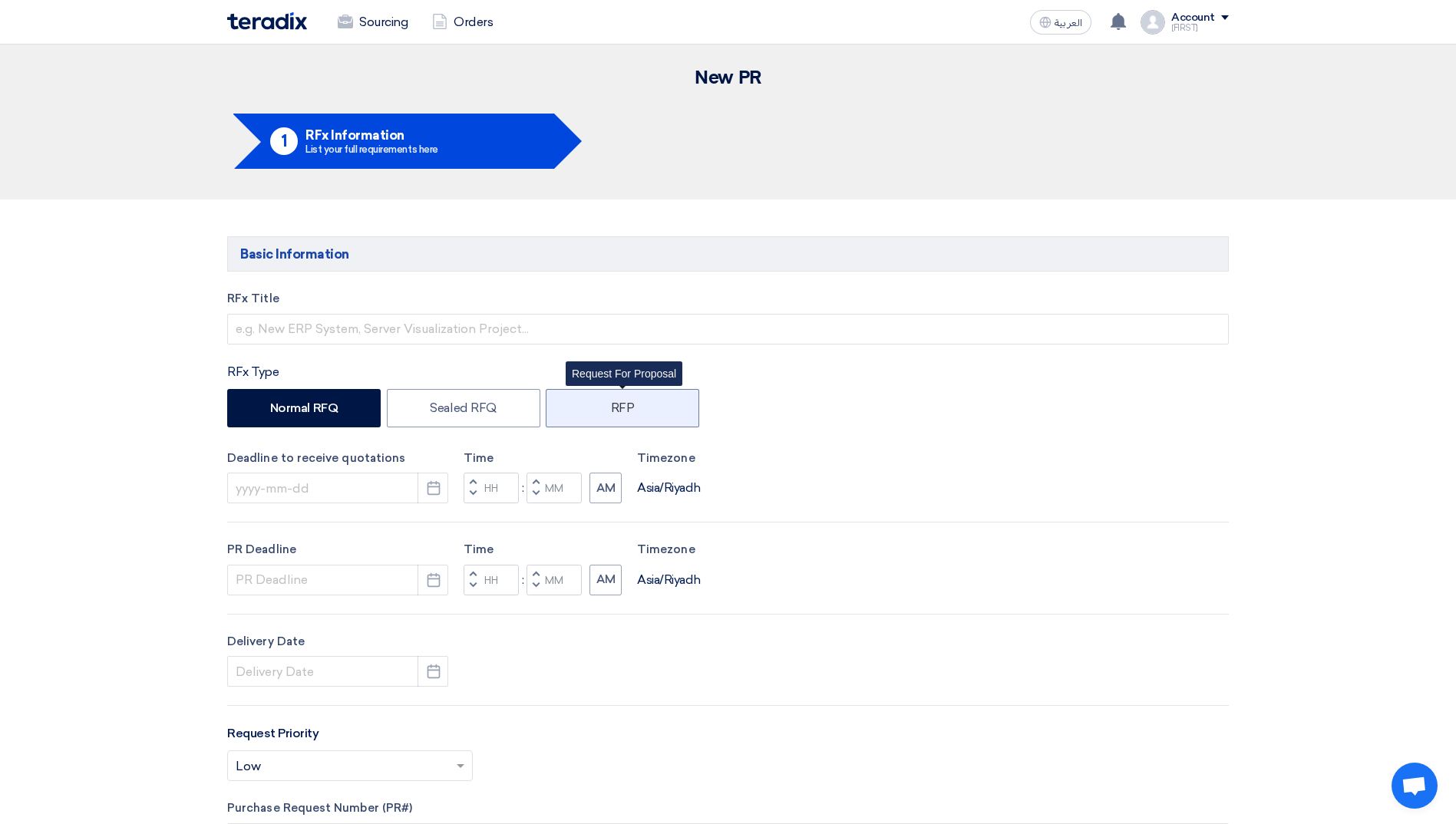 click on "RFP" 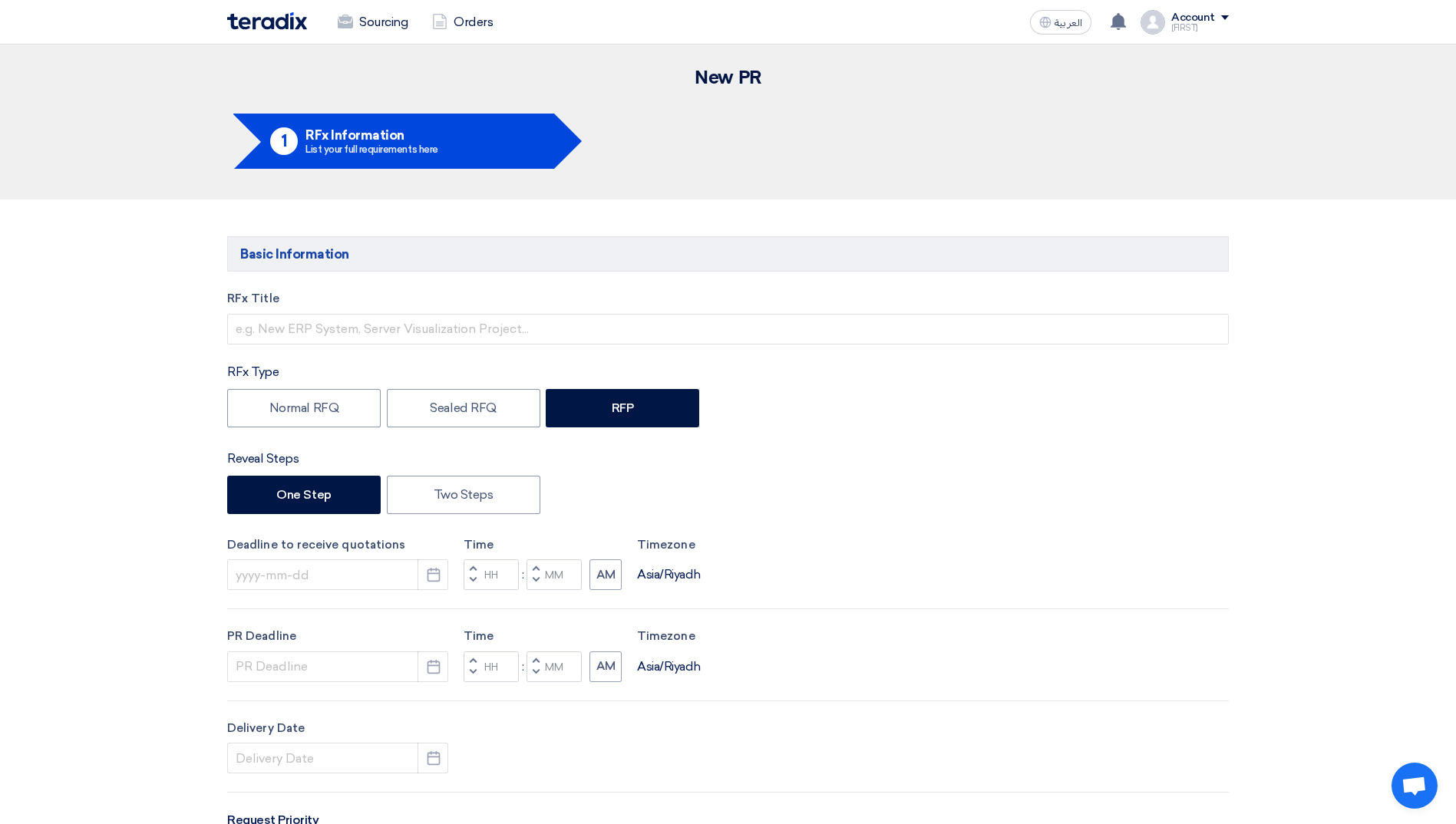 scroll, scrollTop: 77, scrollLeft: 0, axis: vertical 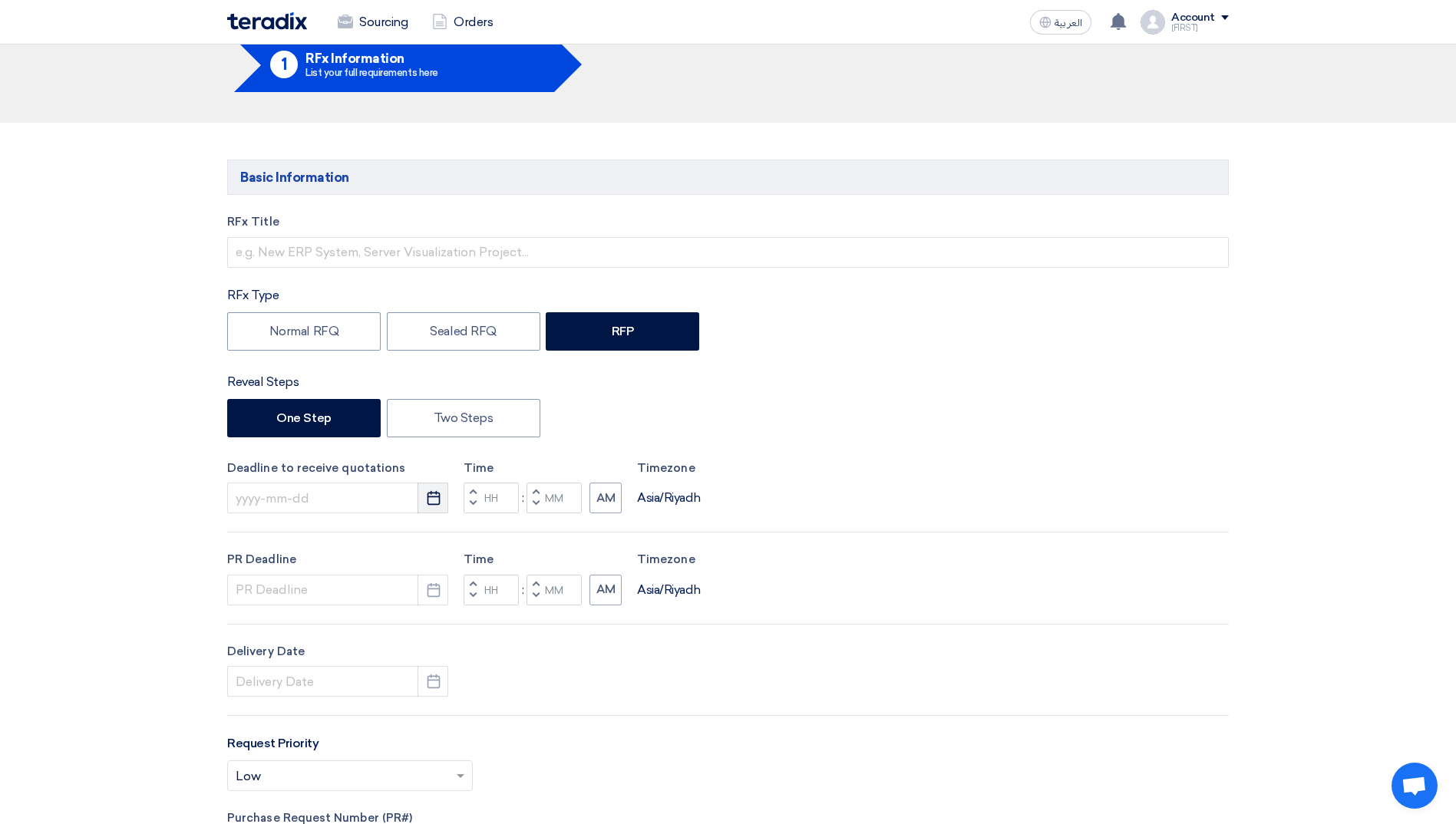 click 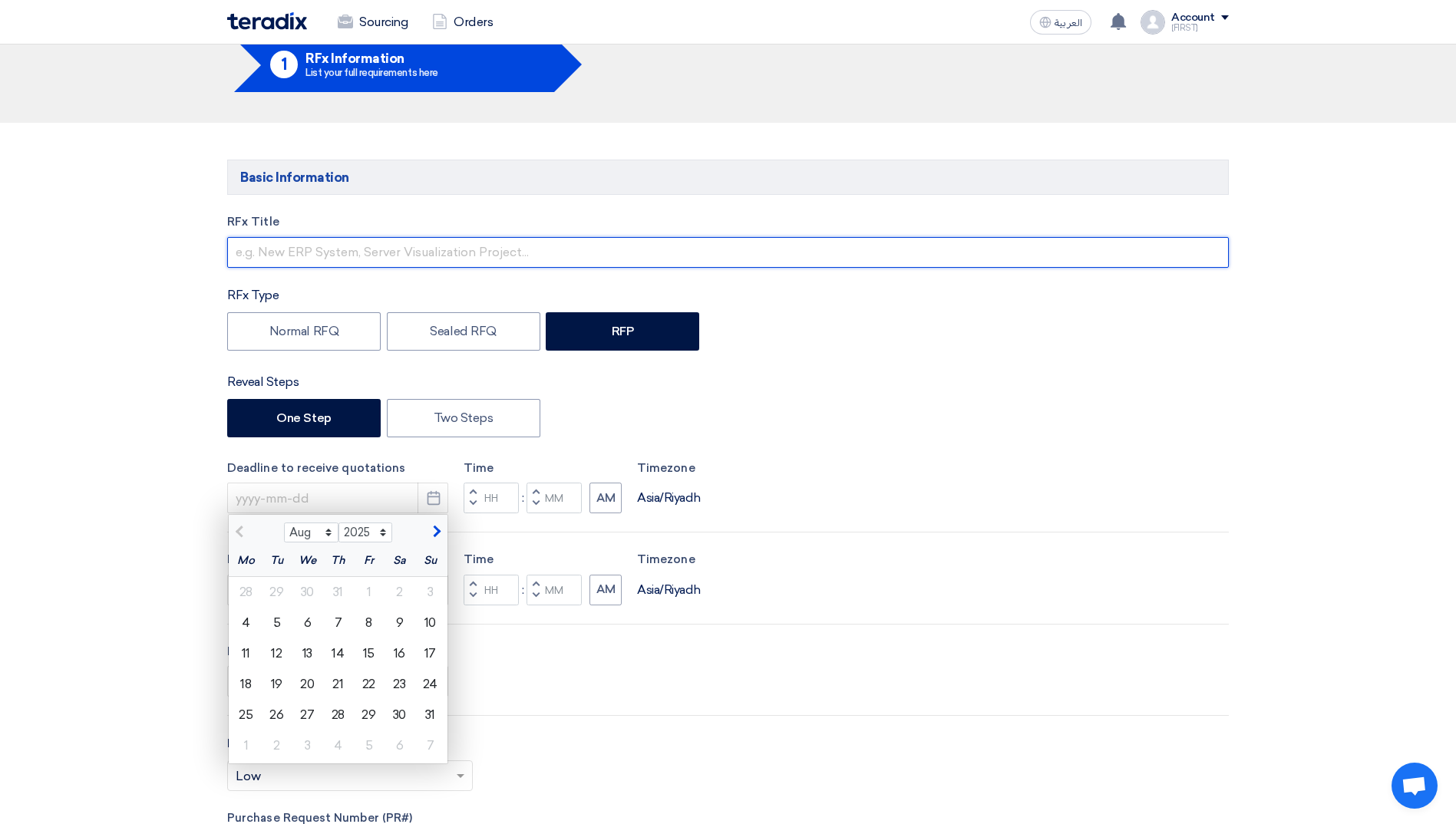 click at bounding box center (728, 252) 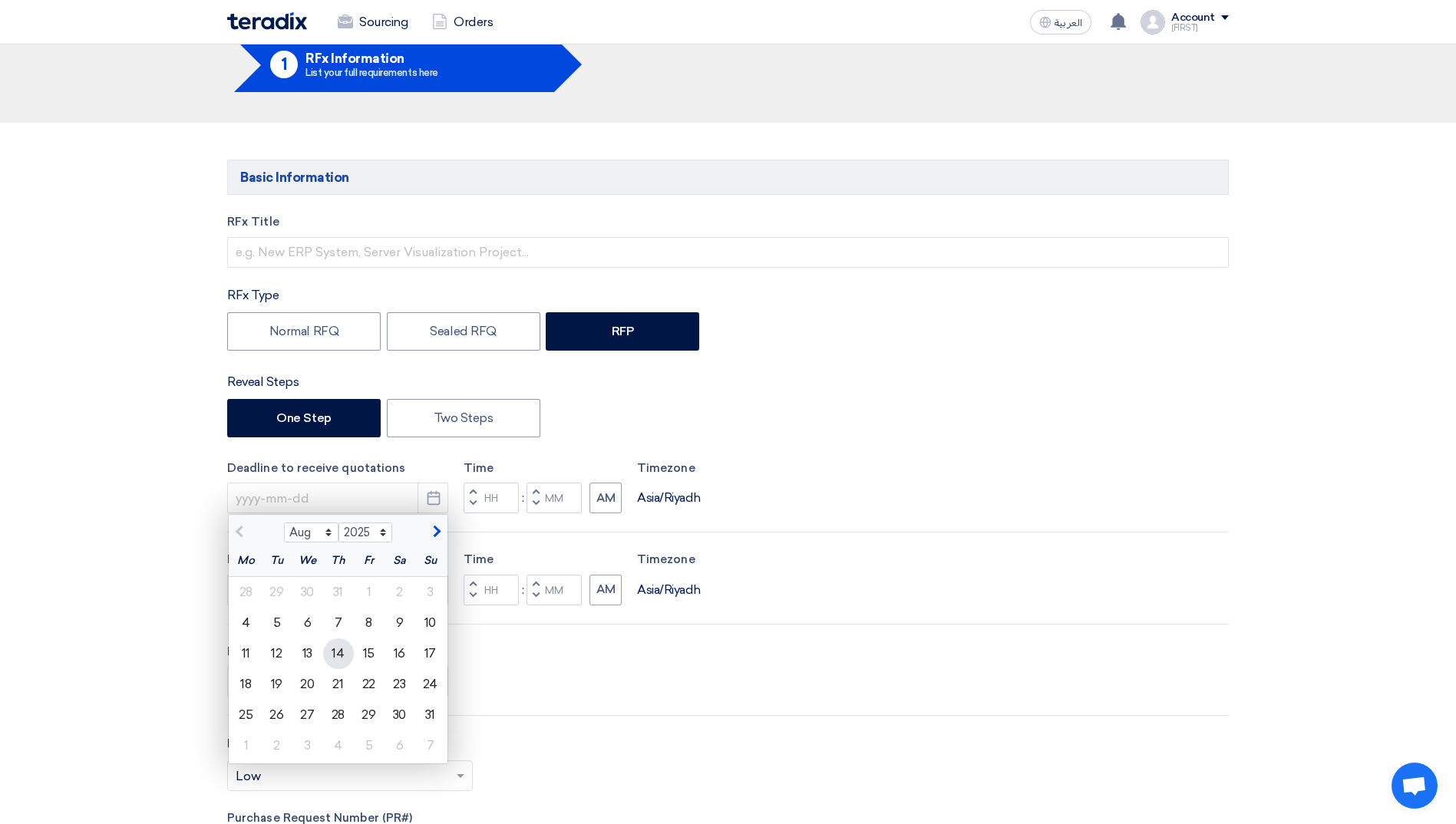 click on "14" 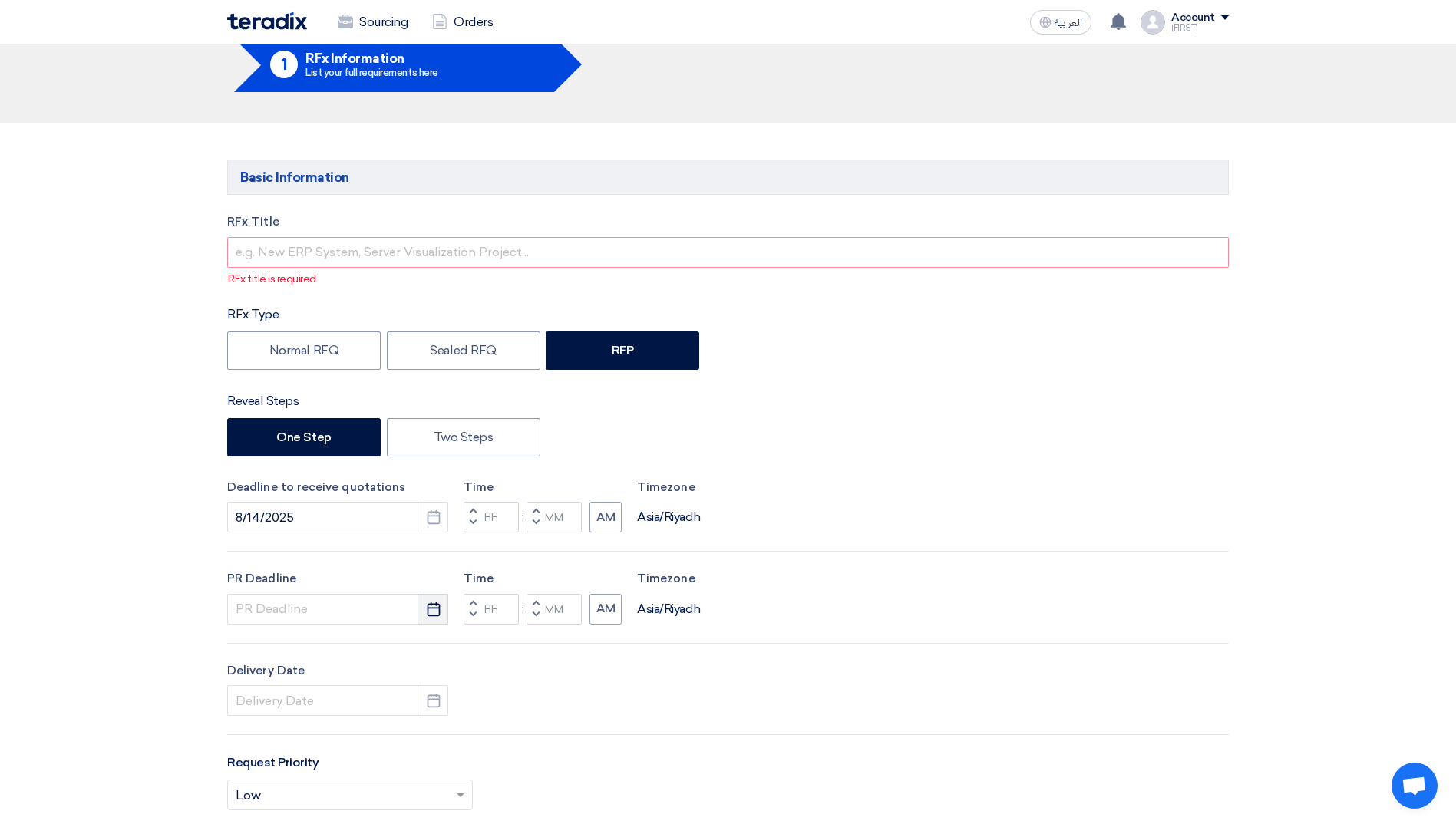 click on "Pick a date" 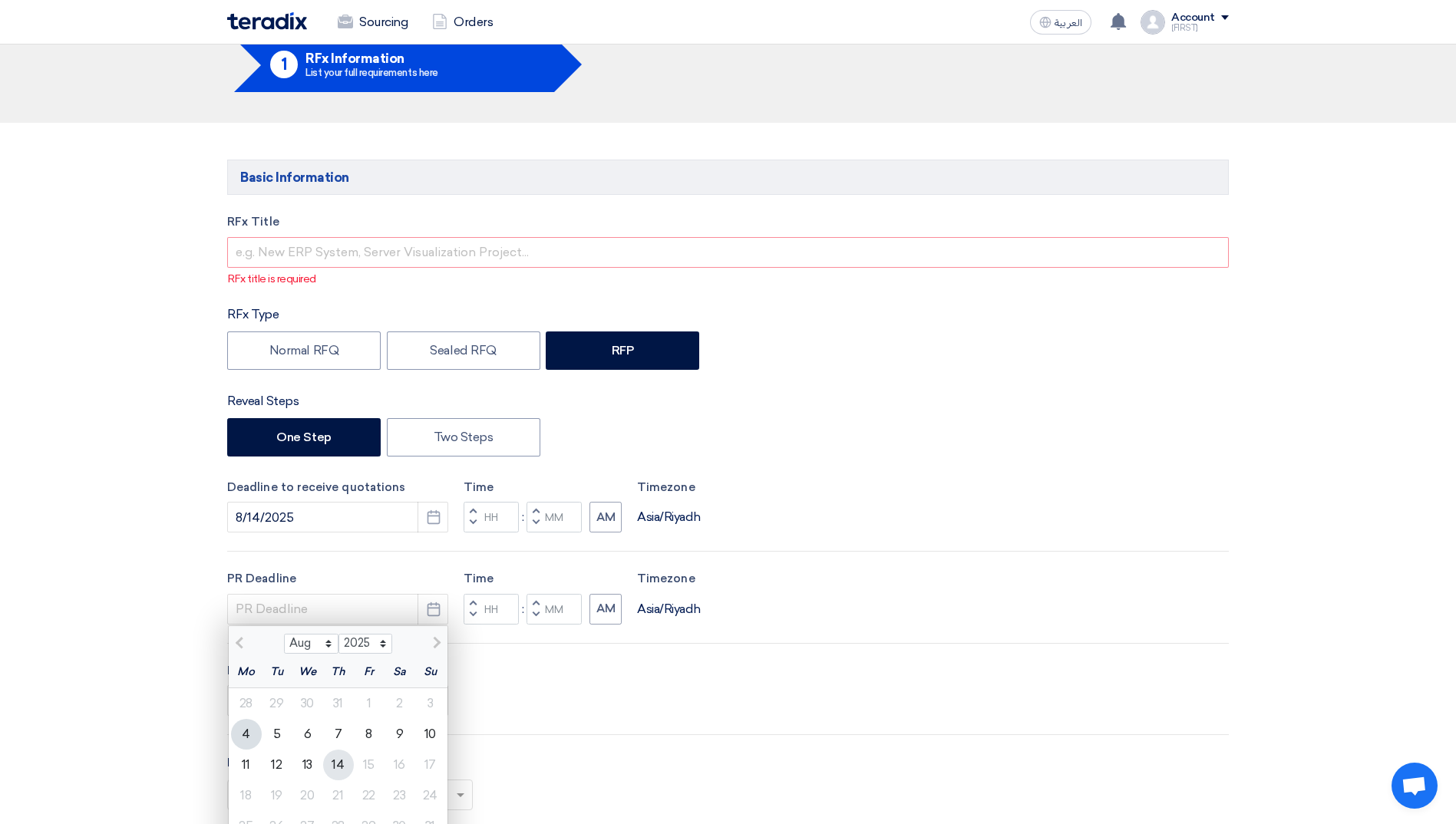 click on "14" 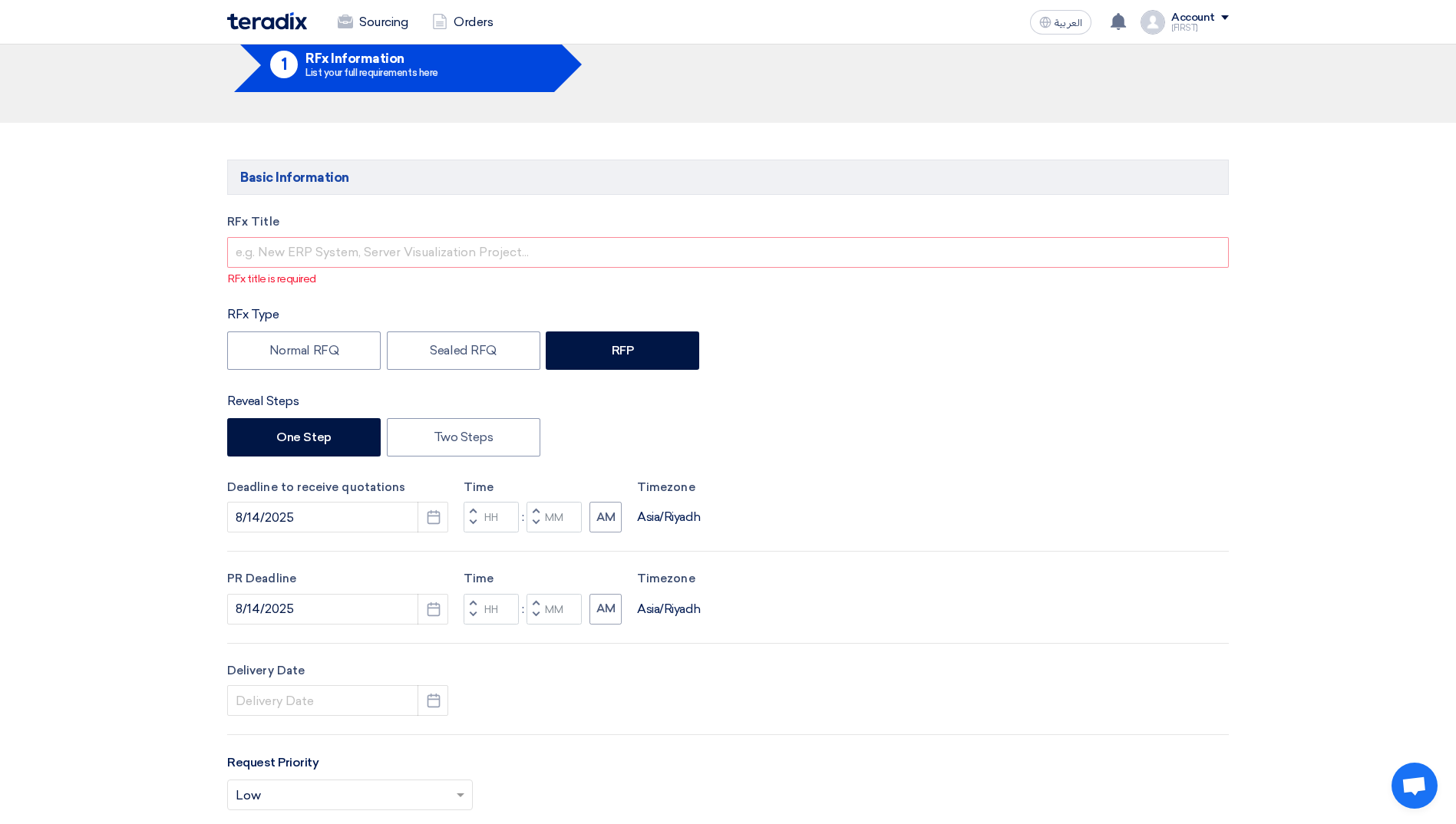 click on "Basic Information
RFx Title
RFx title is required
RFx Type
Normal RFQ
Sealed RFQ
RFP
Reveal Steps
One Step
Two Steps
Deadline to receive quotations
8/14/2025
Pick a date" 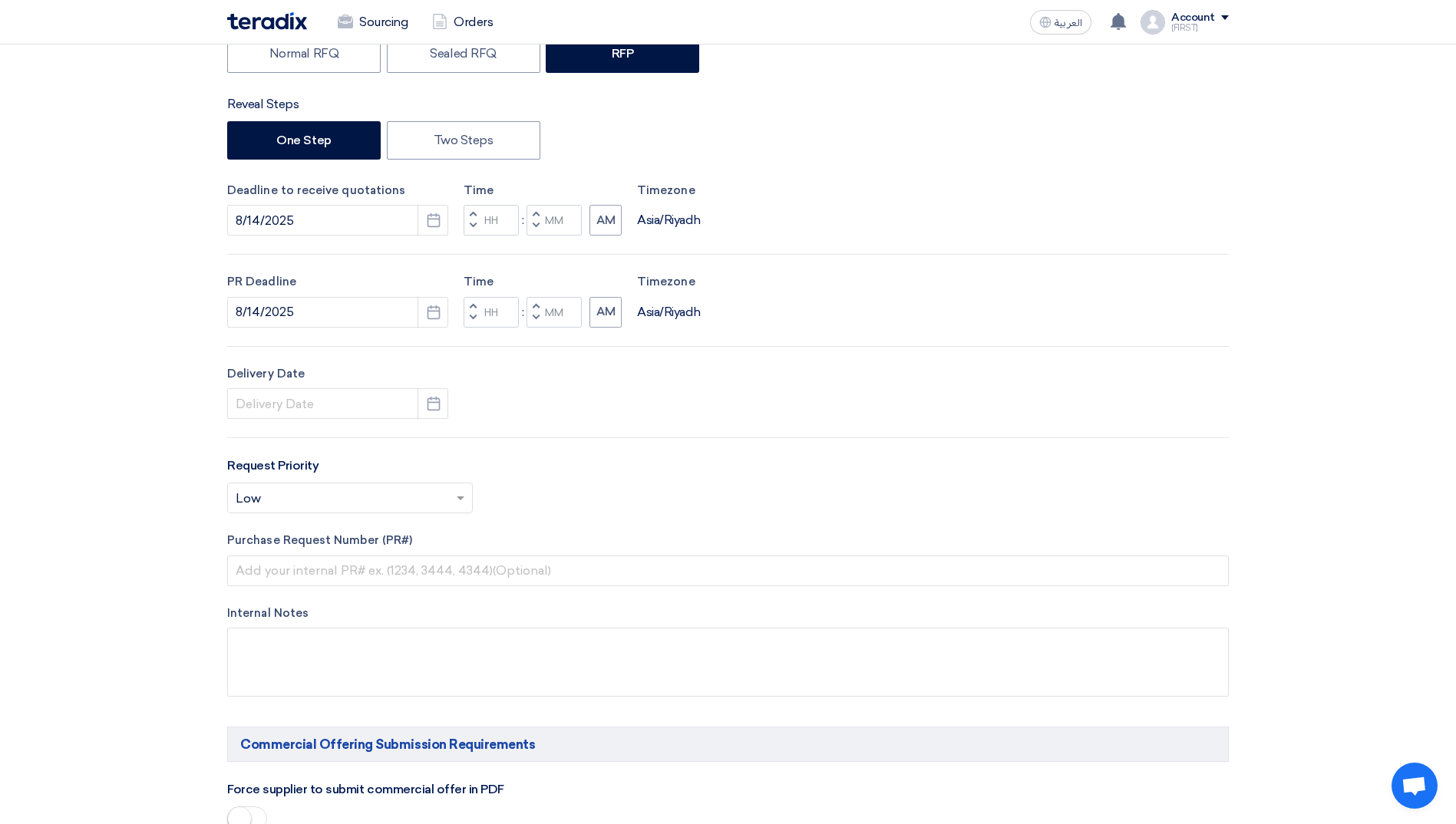 scroll, scrollTop: 384, scrollLeft: 0, axis: vertical 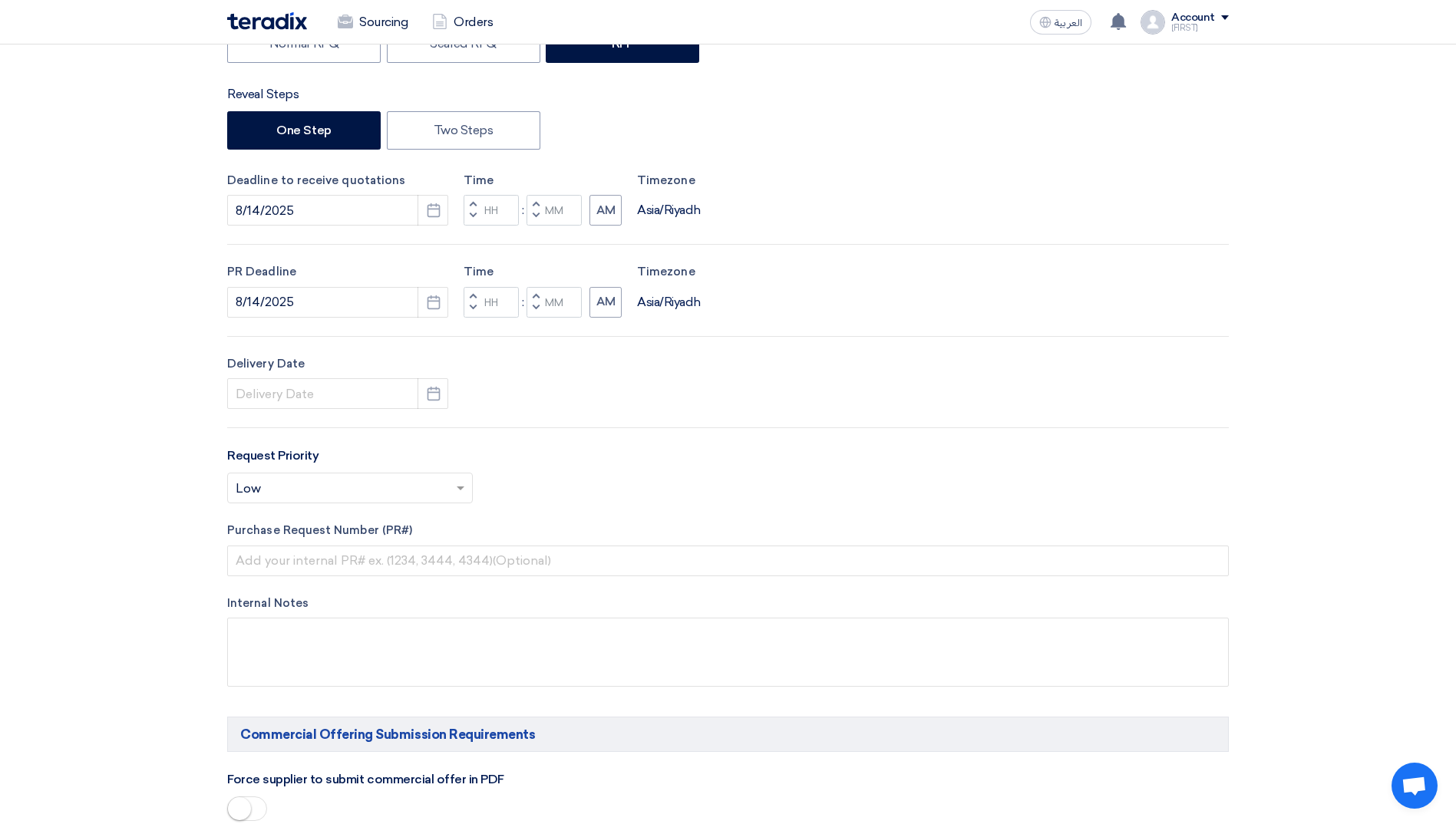 click on "Delivery Date
Pick a date" 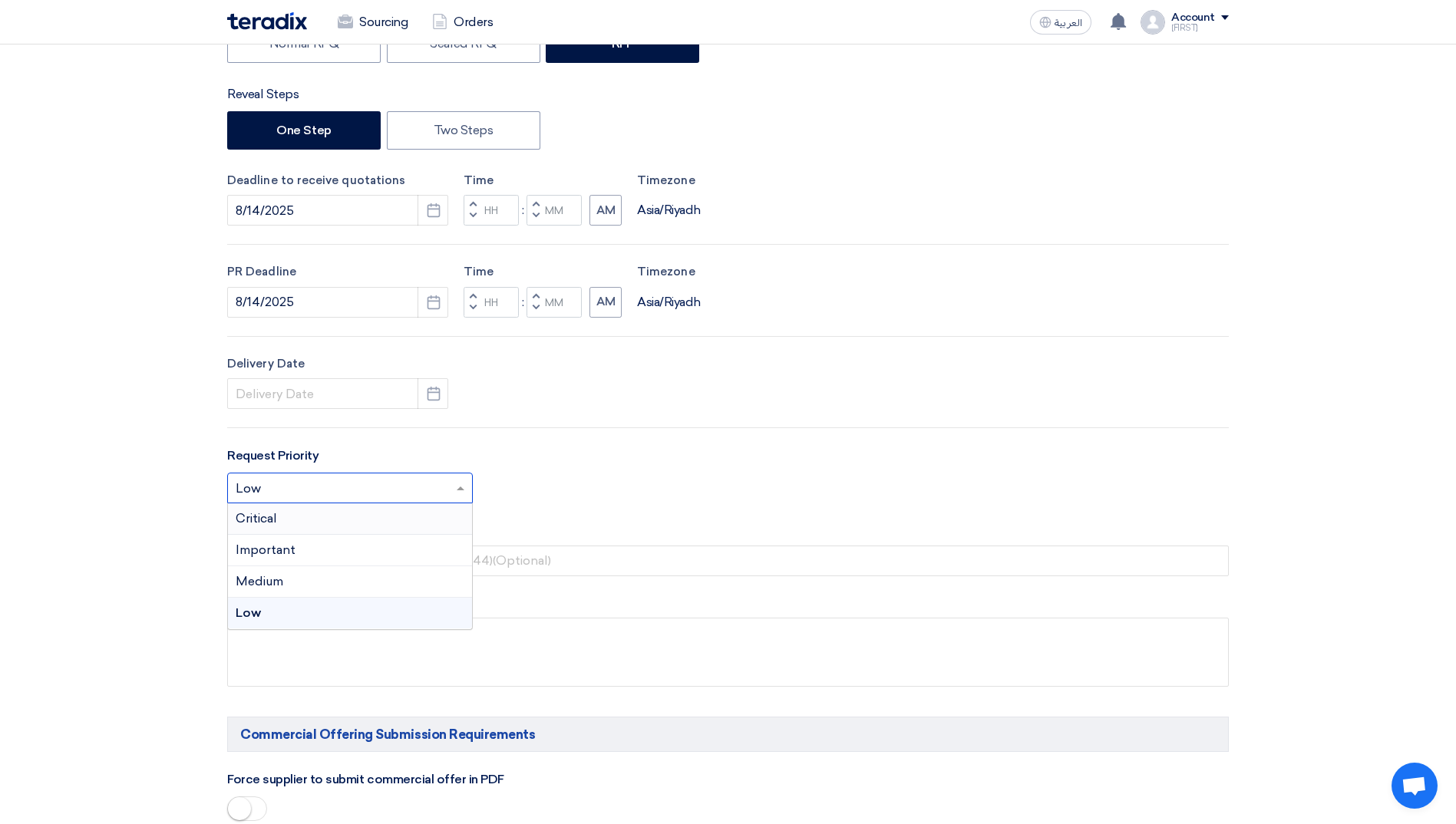 click on "Critical" at bounding box center [350, 519] 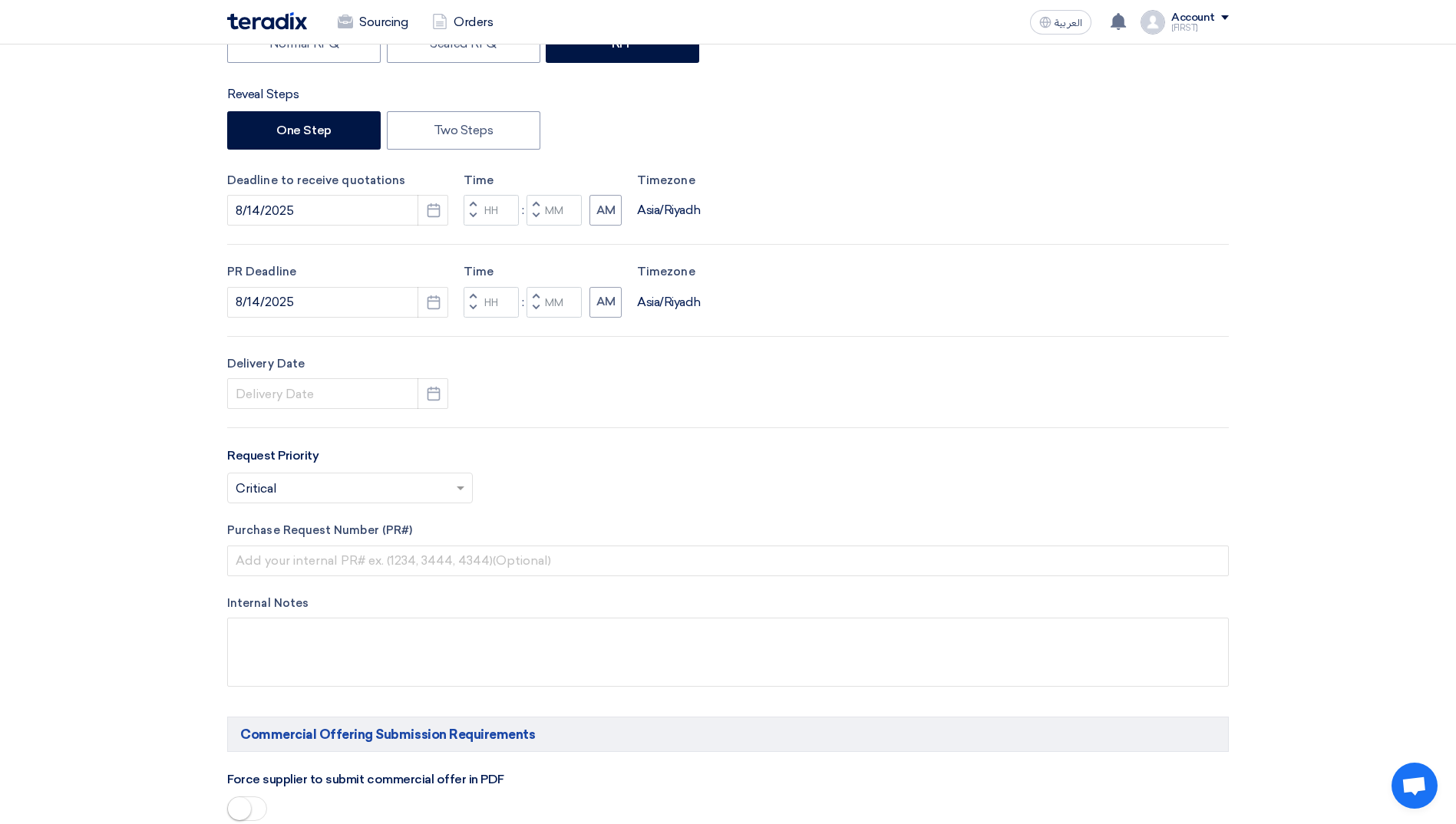 click on "Select priority...
×
Critical
×" 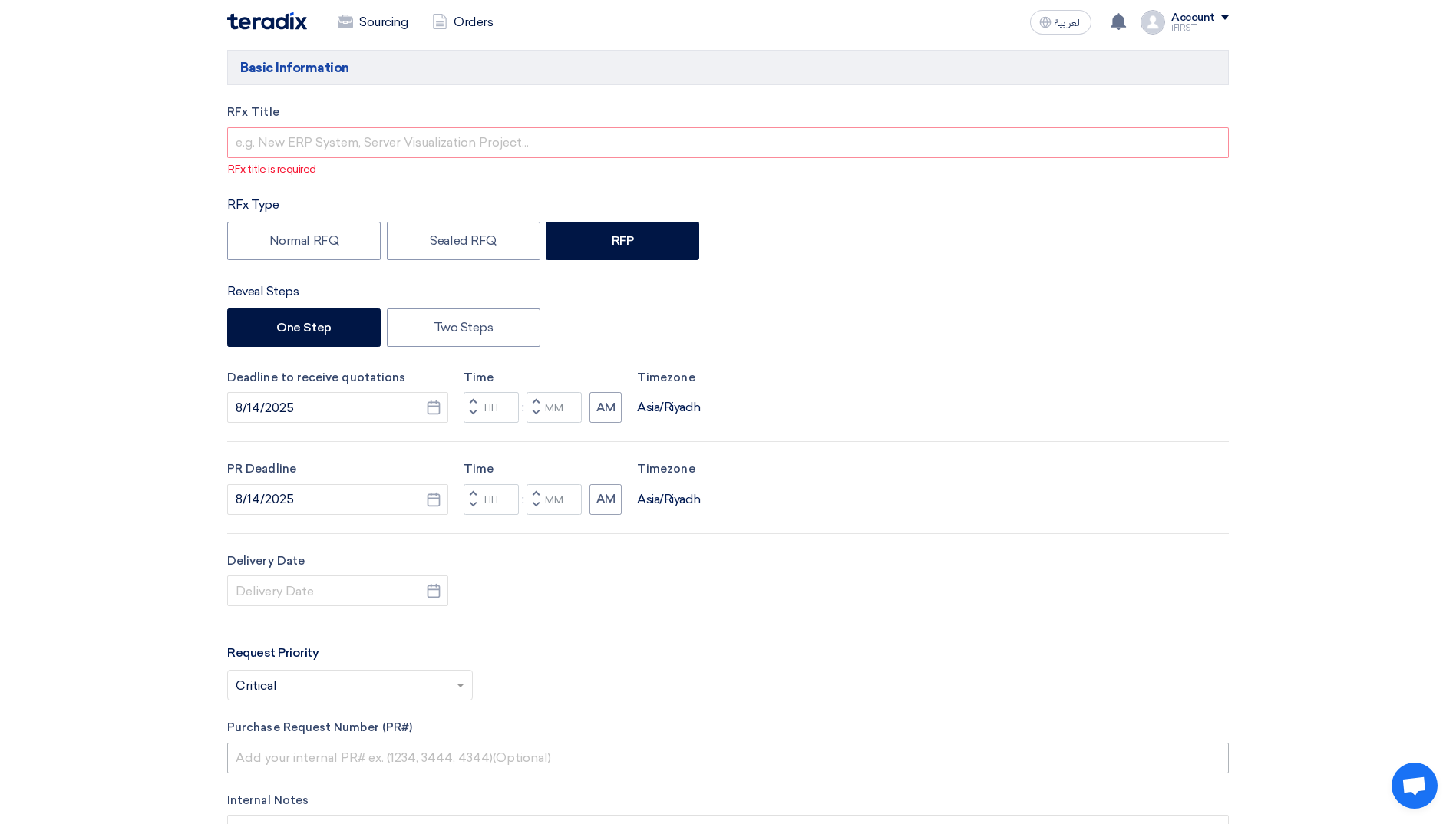 scroll, scrollTop: 153, scrollLeft: 0, axis: vertical 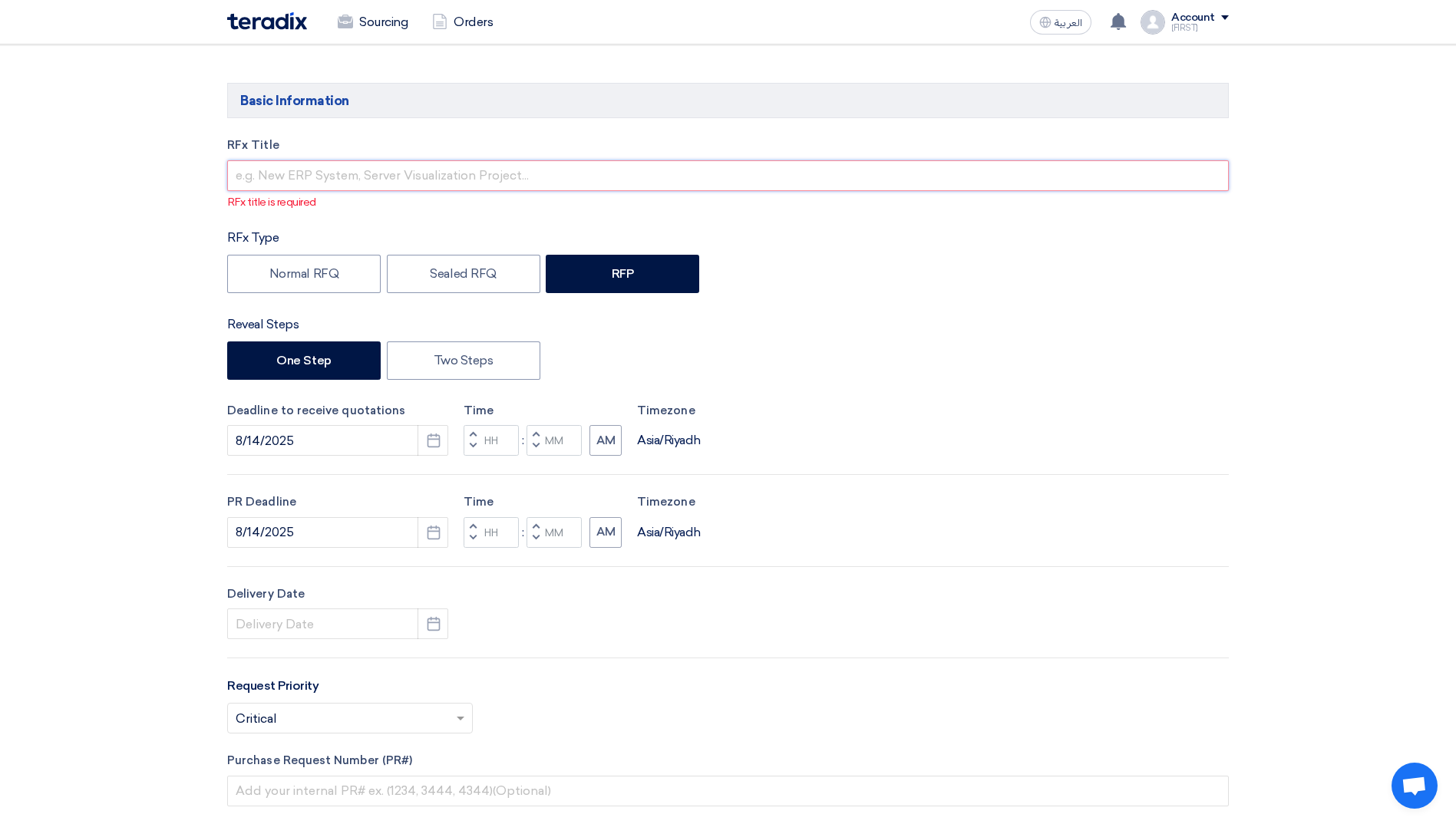 click at bounding box center [728, 176] 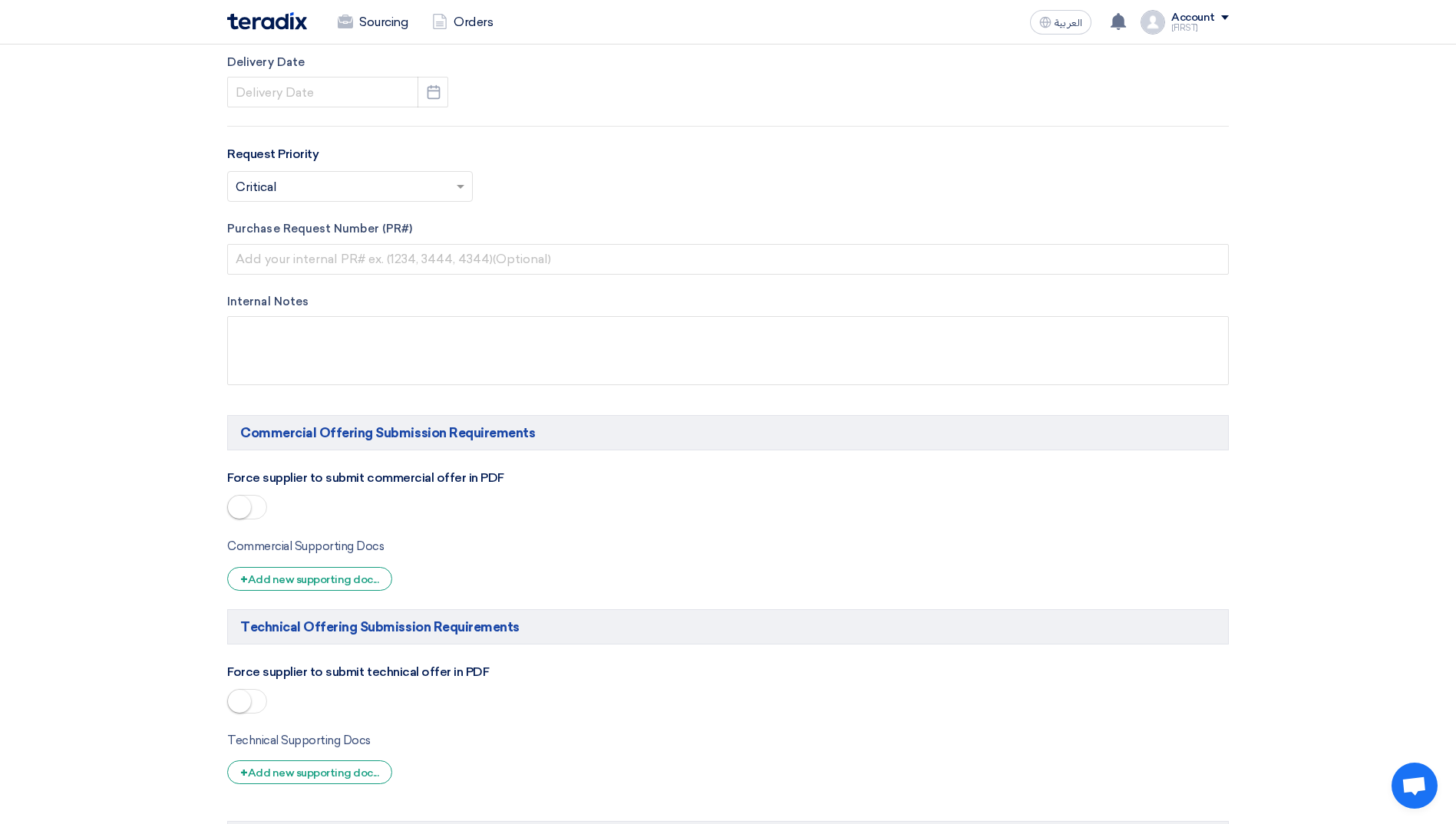 scroll, scrollTop: 691, scrollLeft: 0, axis: vertical 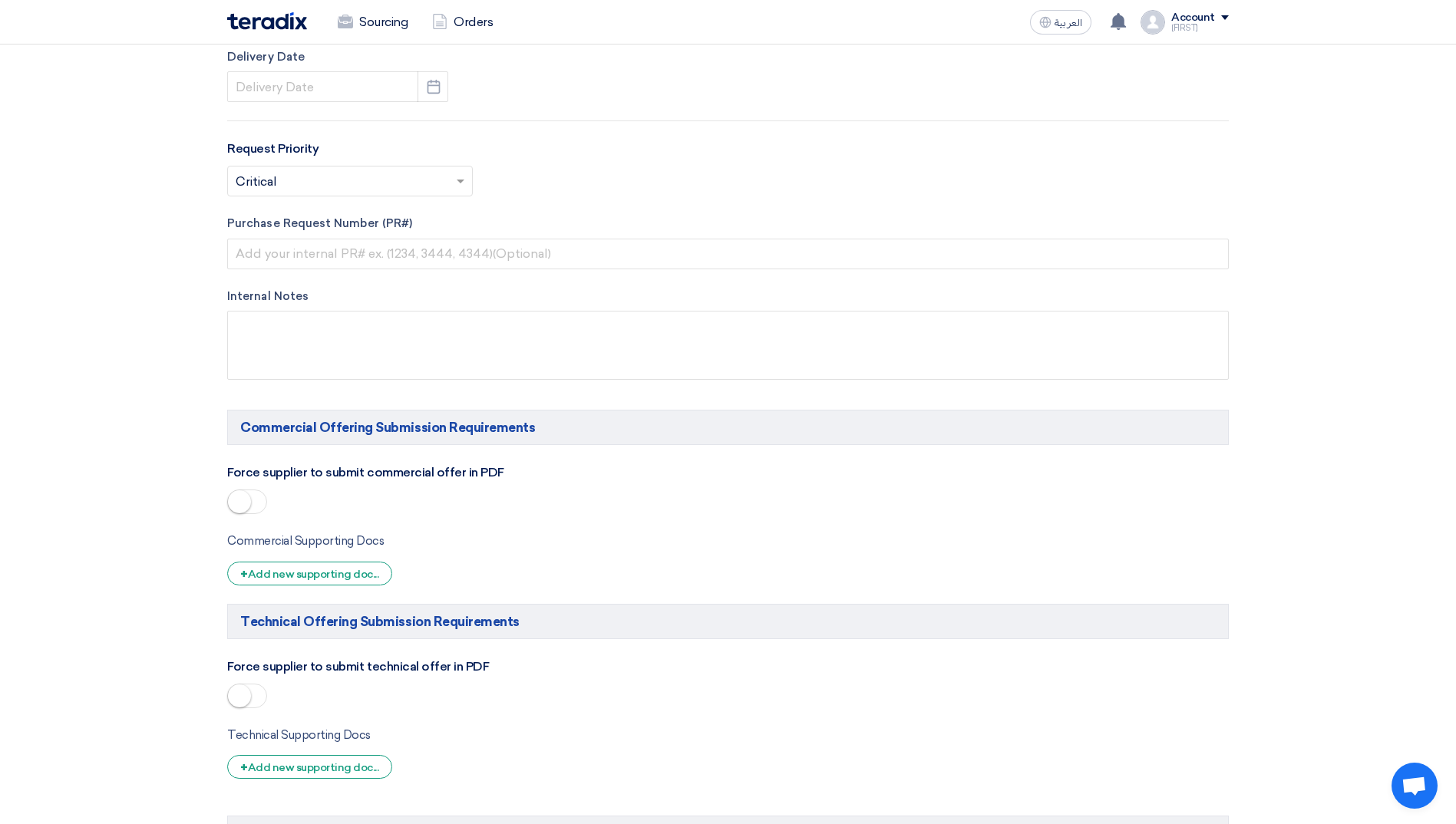 click 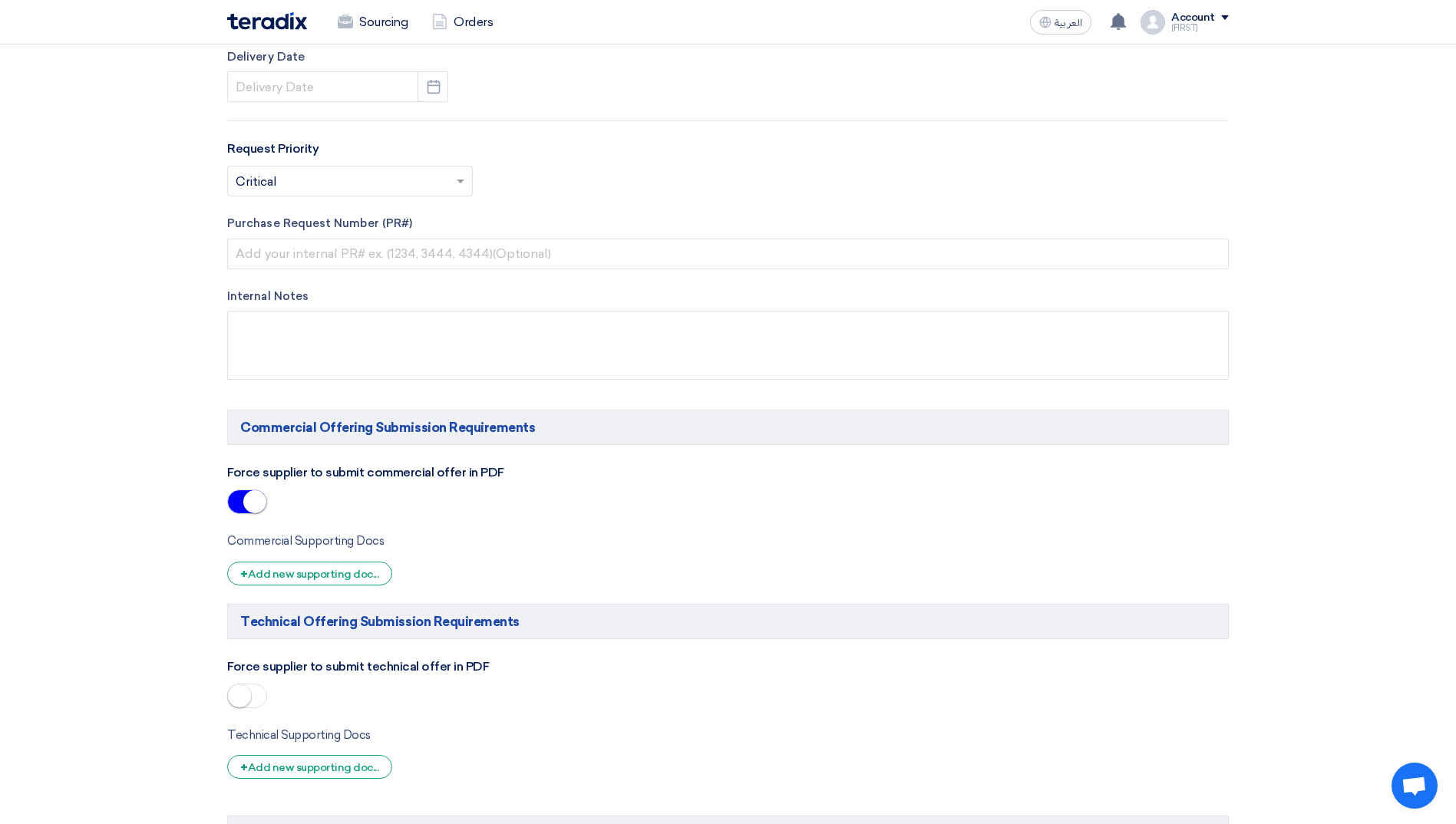 click 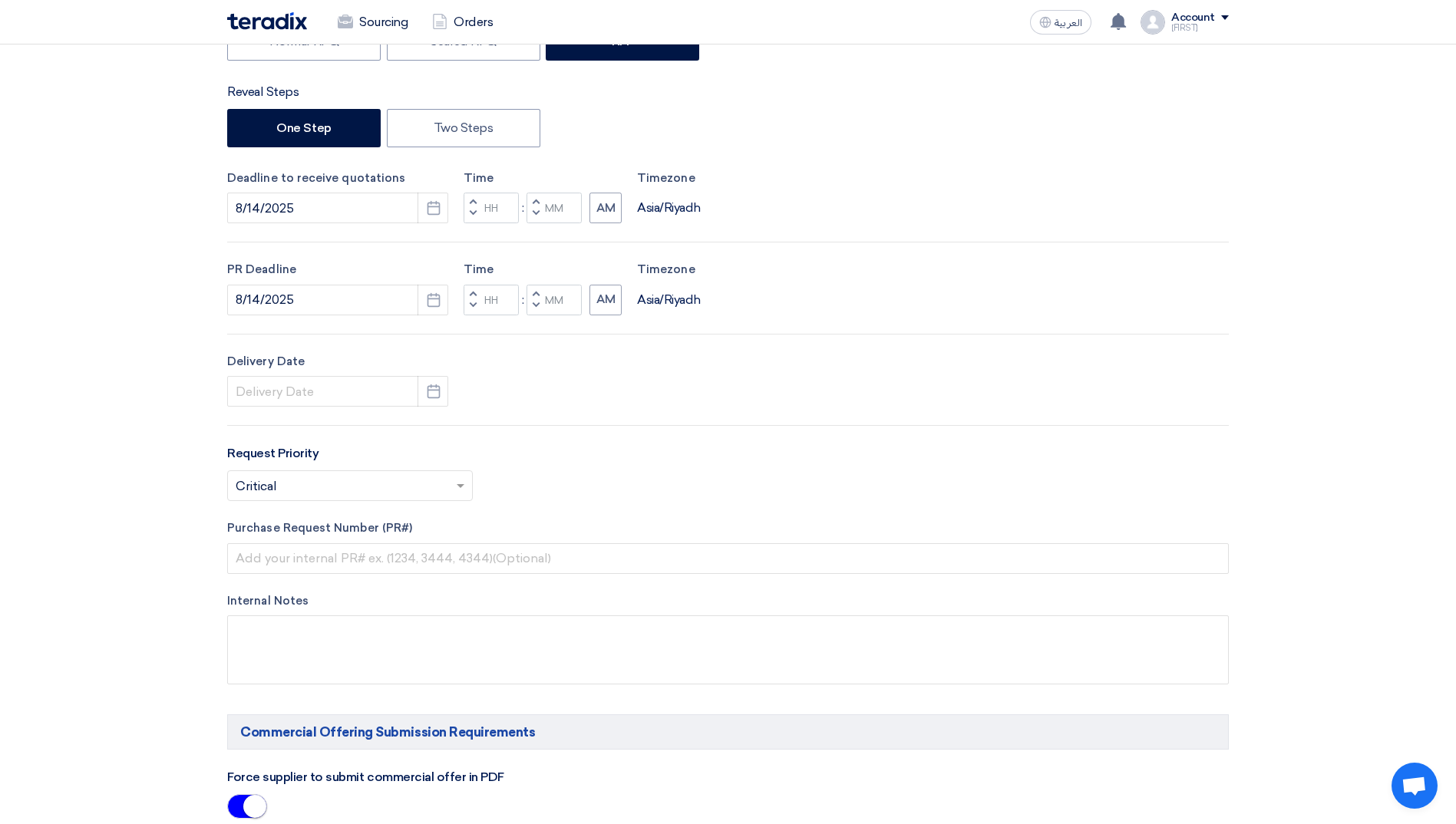 scroll, scrollTop: 384, scrollLeft: 0, axis: vertical 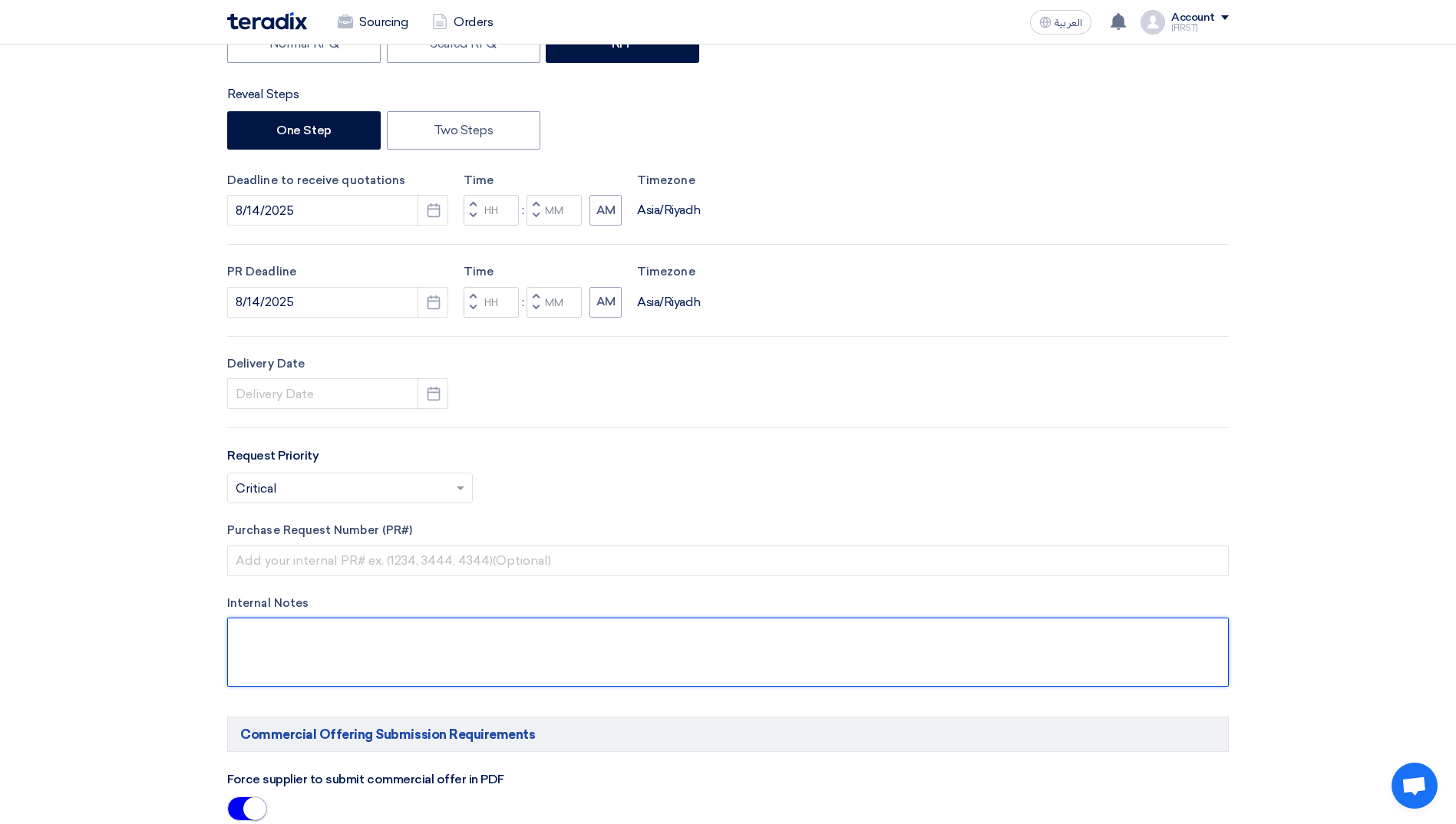 click 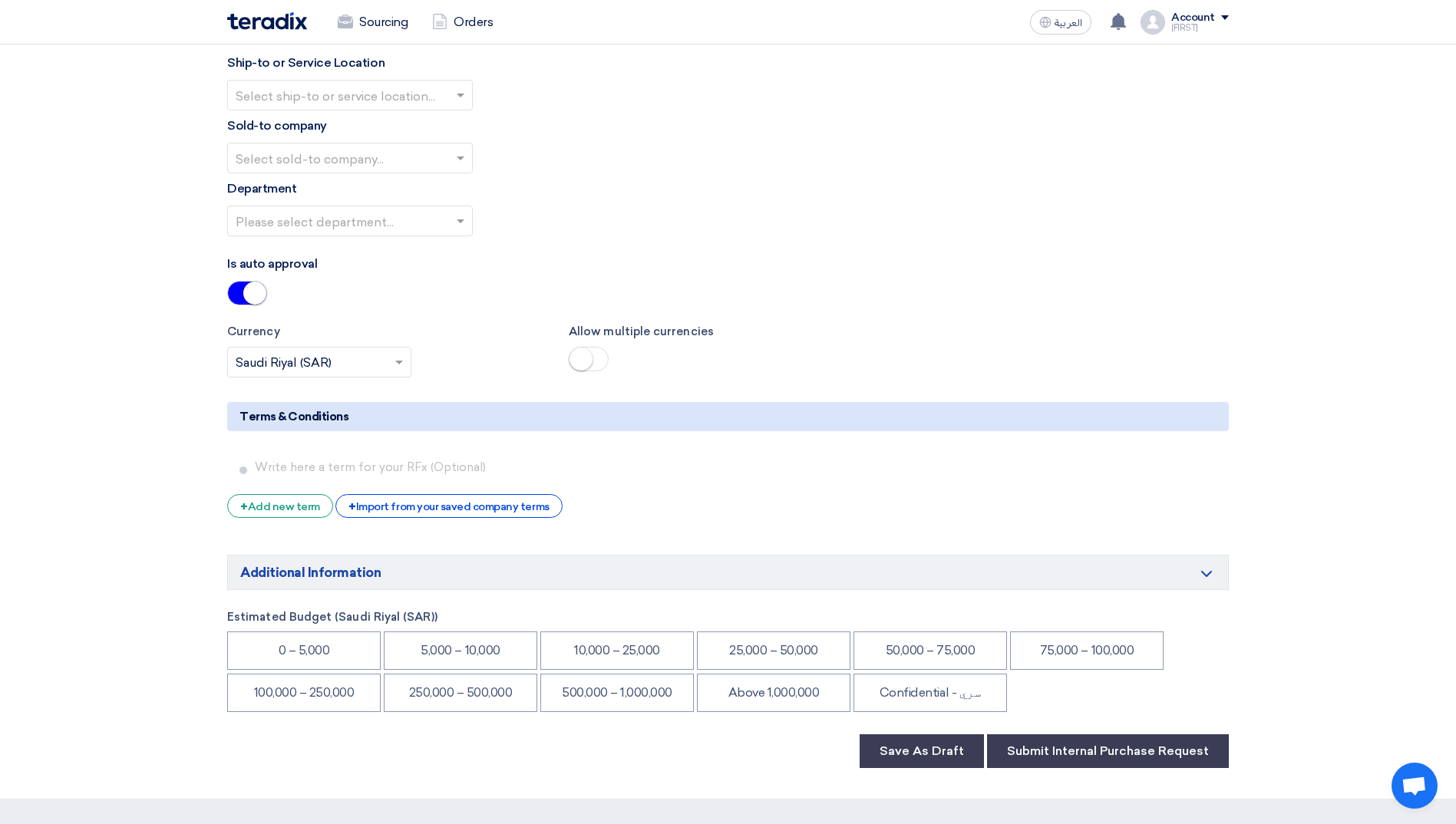 scroll, scrollTop: 2378, scrollLeft: 0, axis: vertical 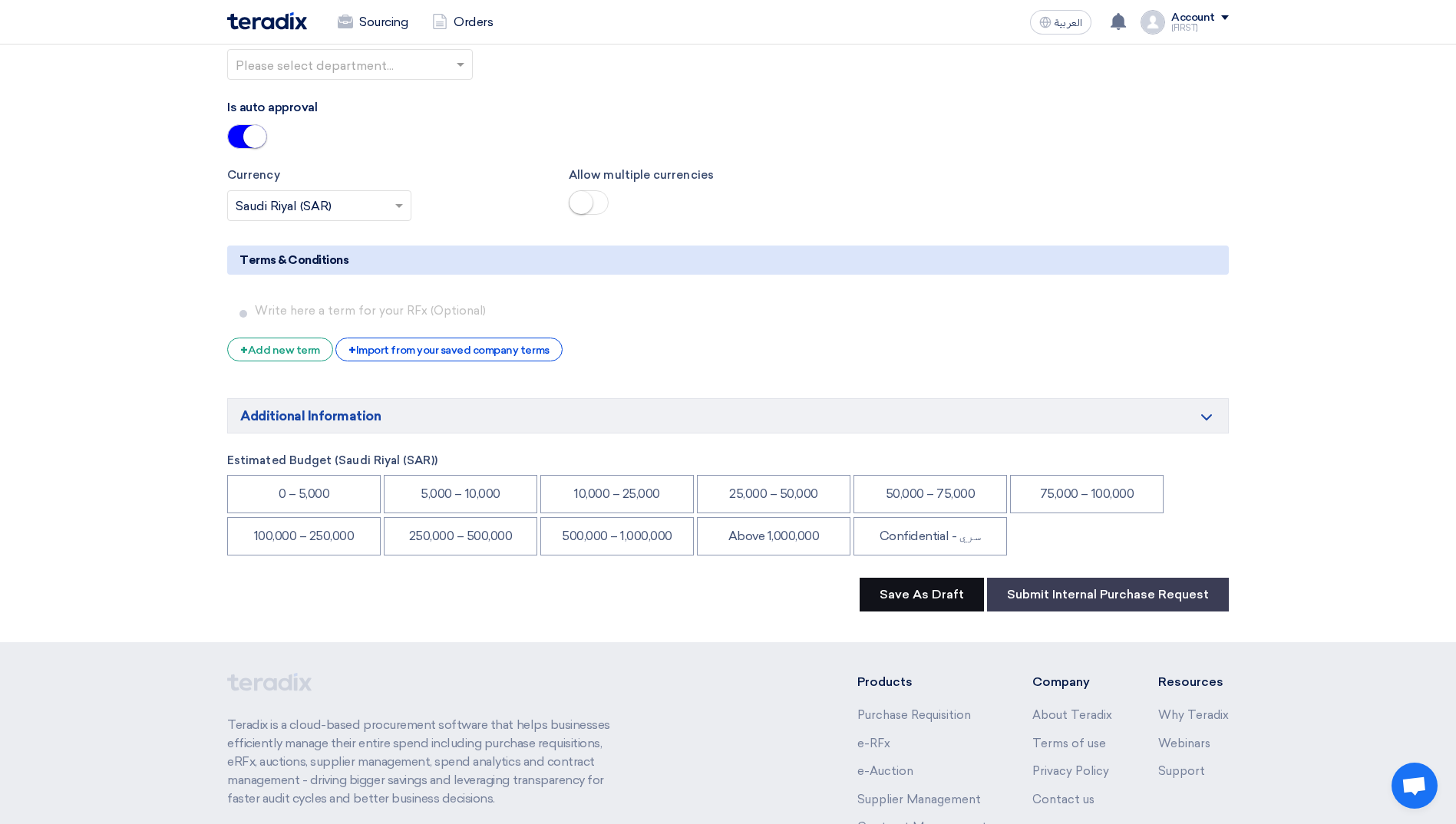 click on "Save As Draft" 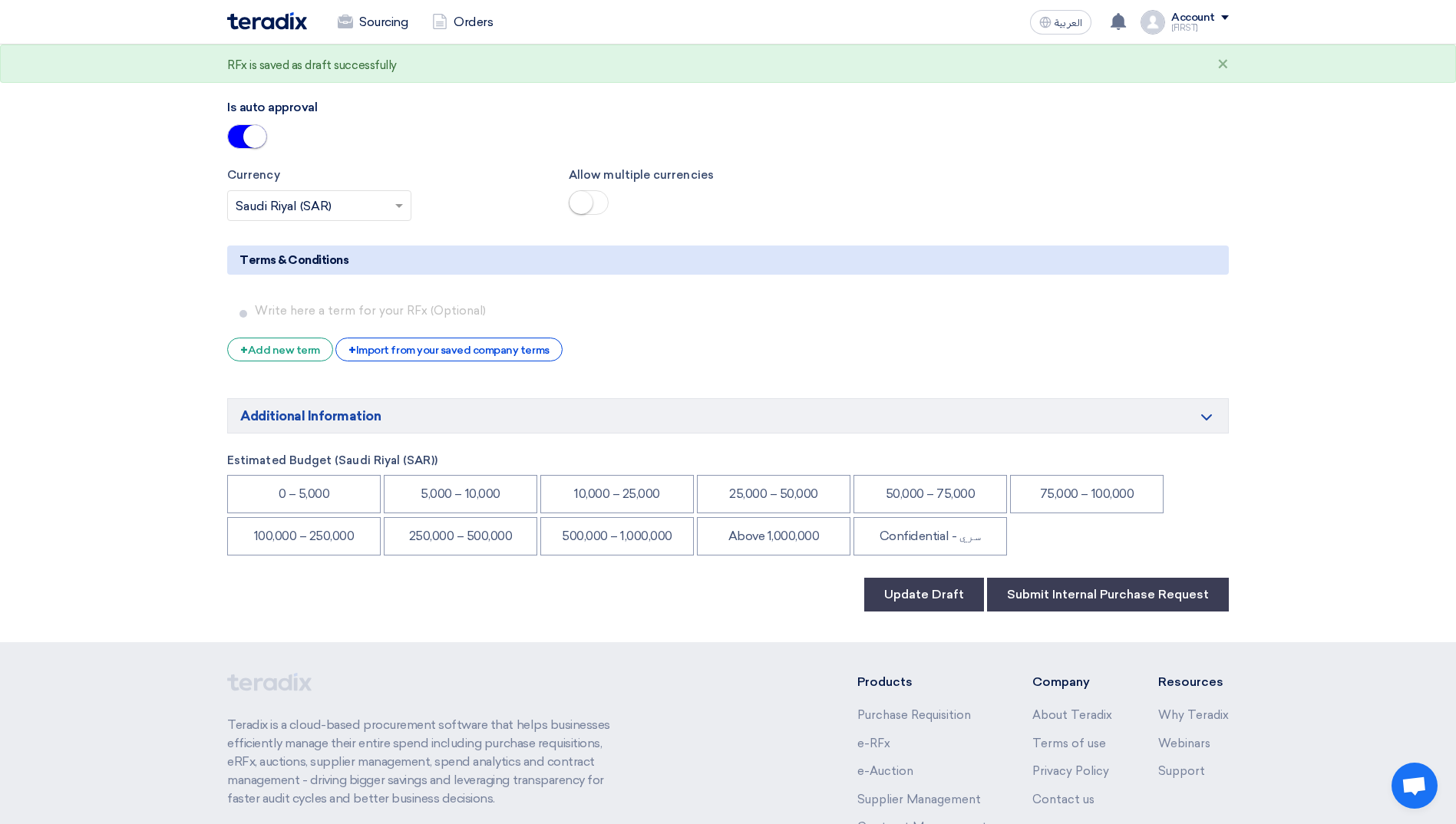 click 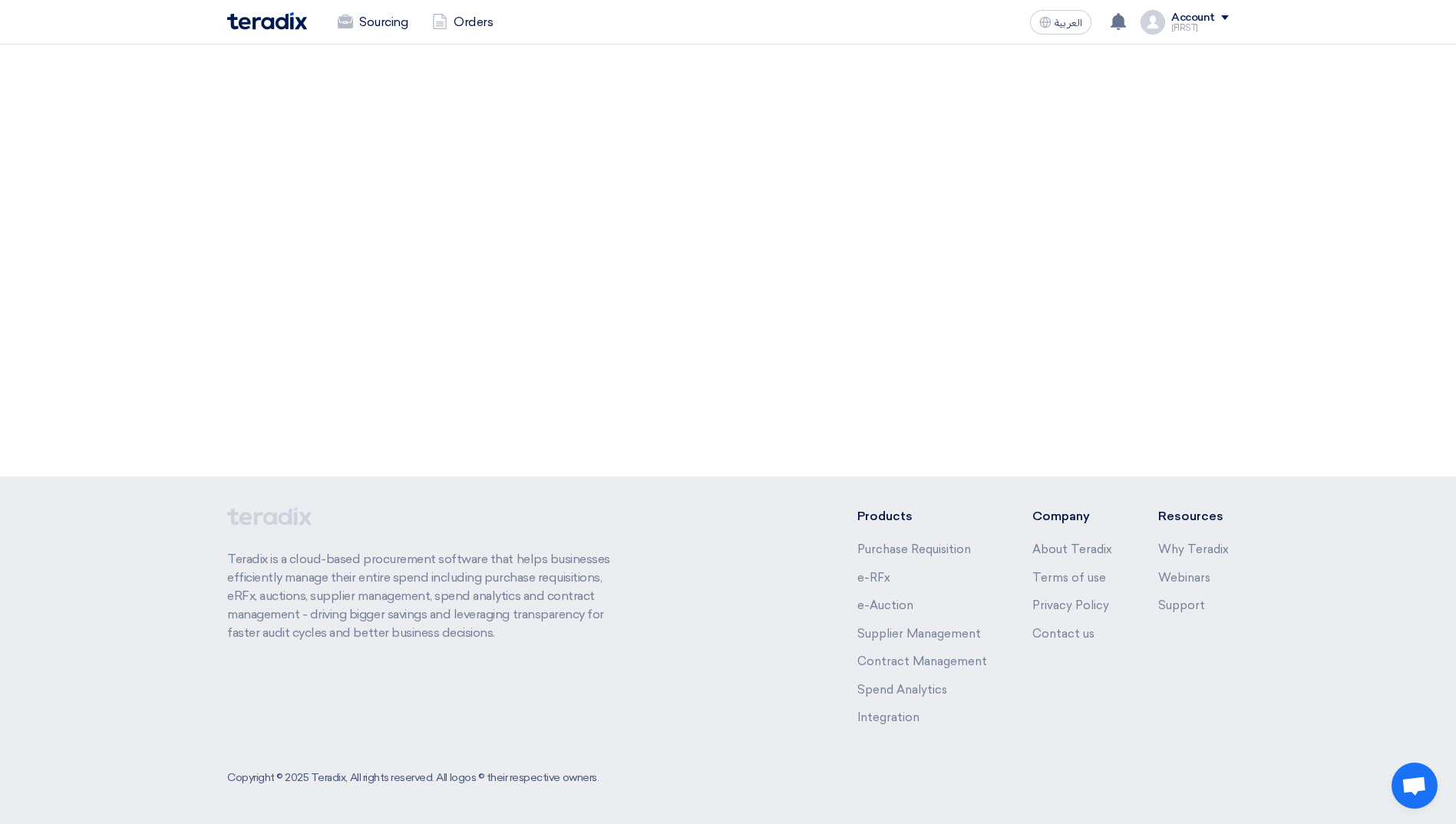 scroll, scrollTop: 0, scrollLeft: 0, axis: both 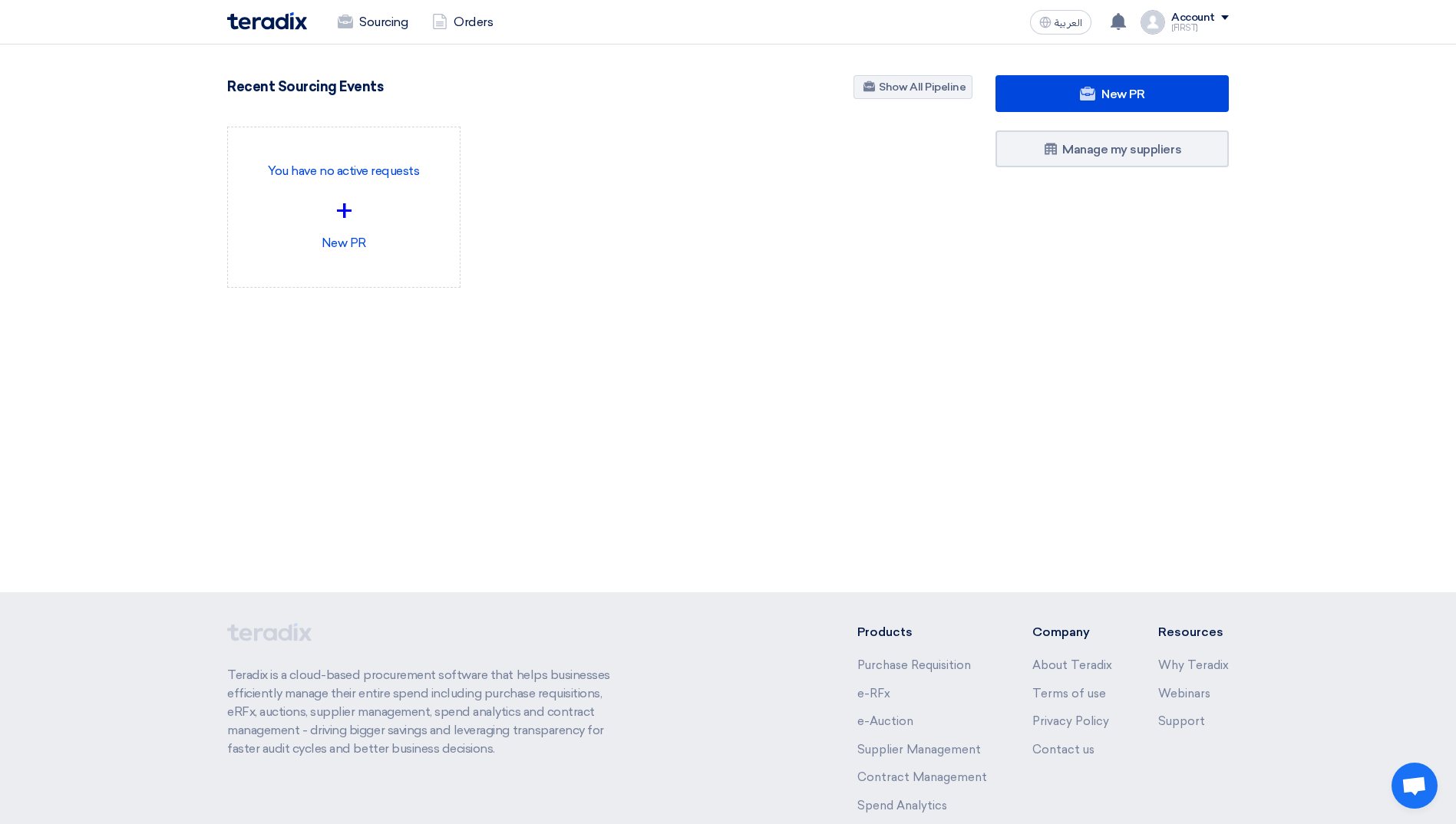 click on "[FIRST]" 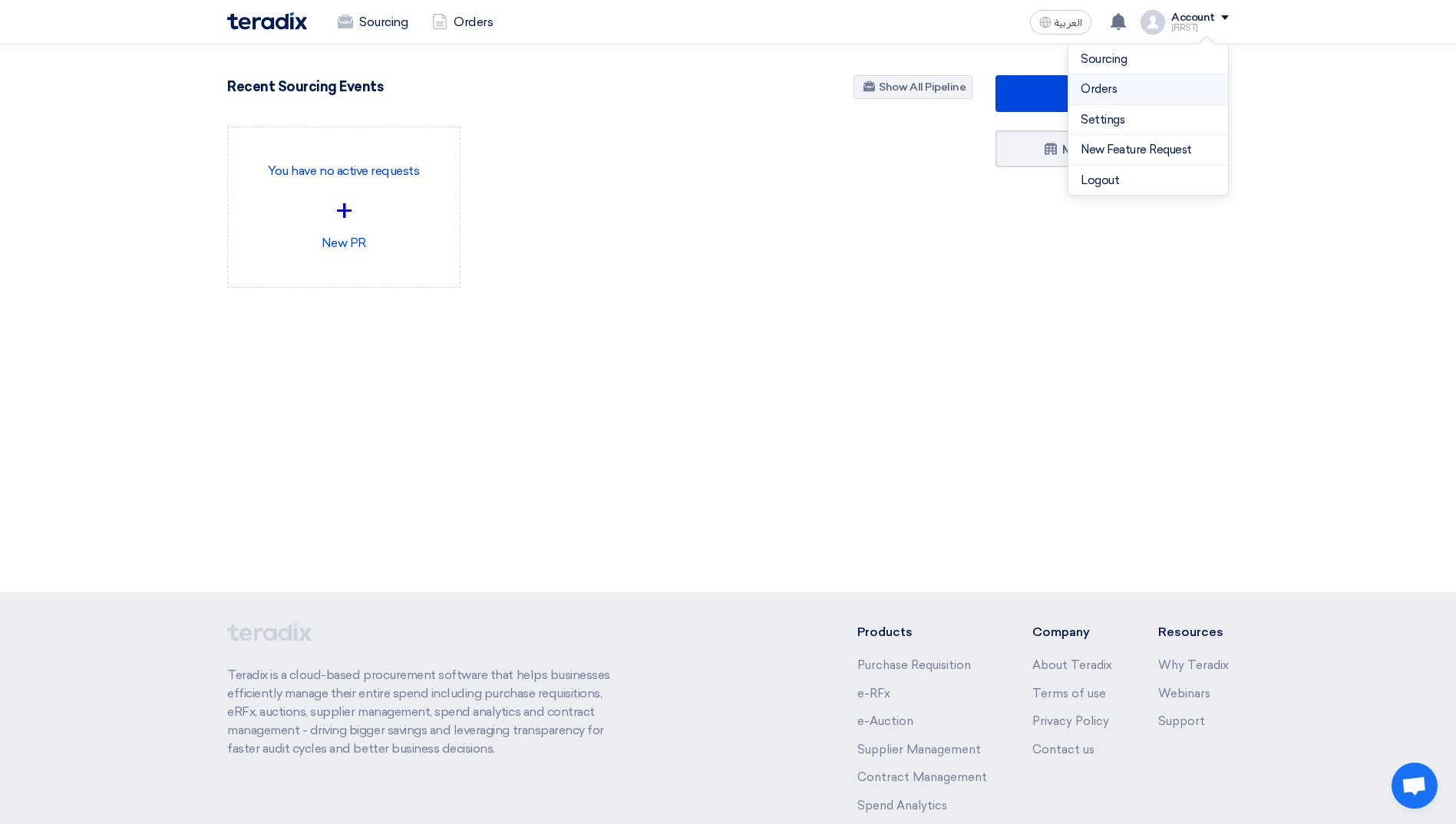 click on "Orders" 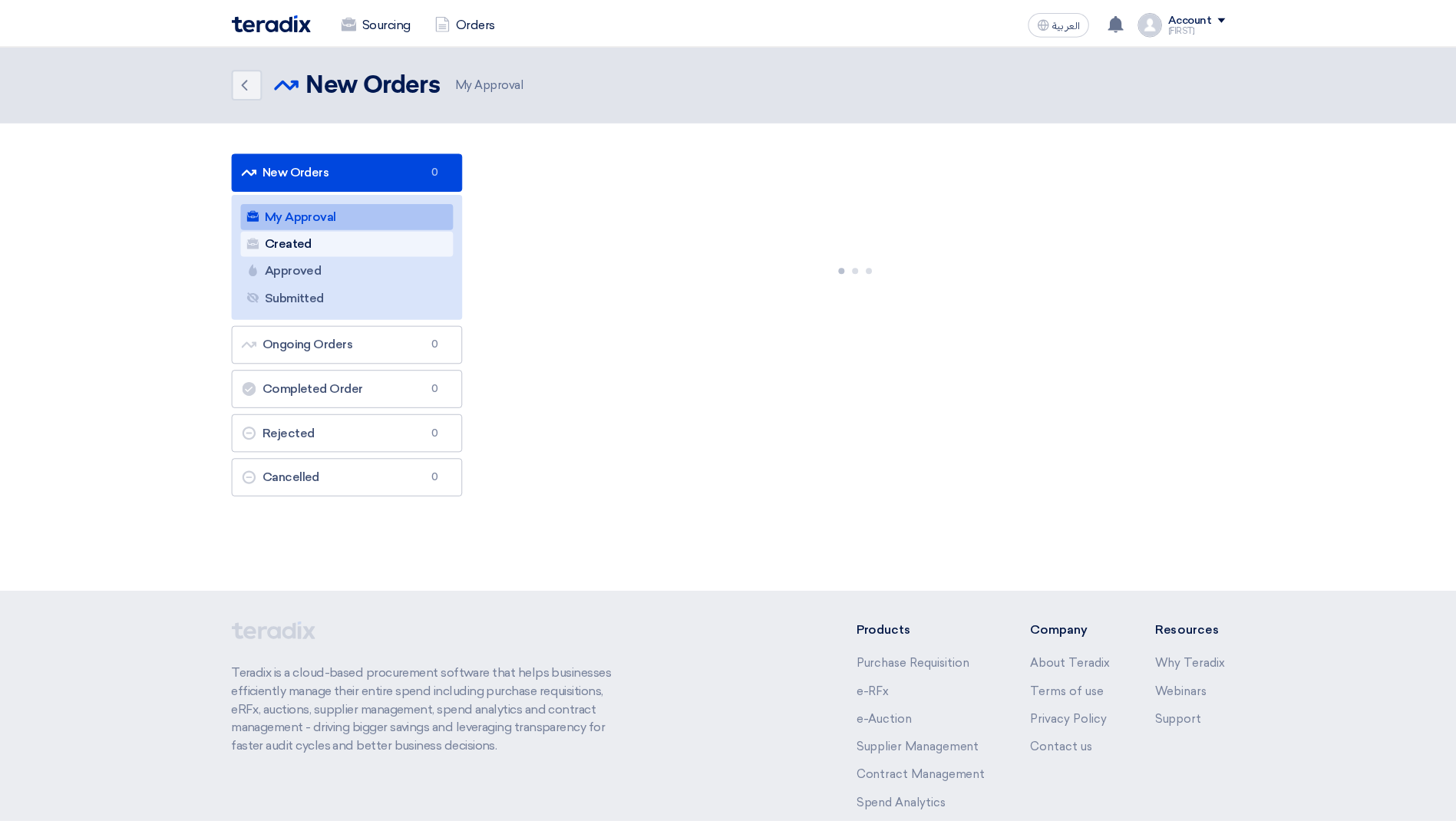 scroll, scrollTop: 0, scrollLeft: 0, axis: both 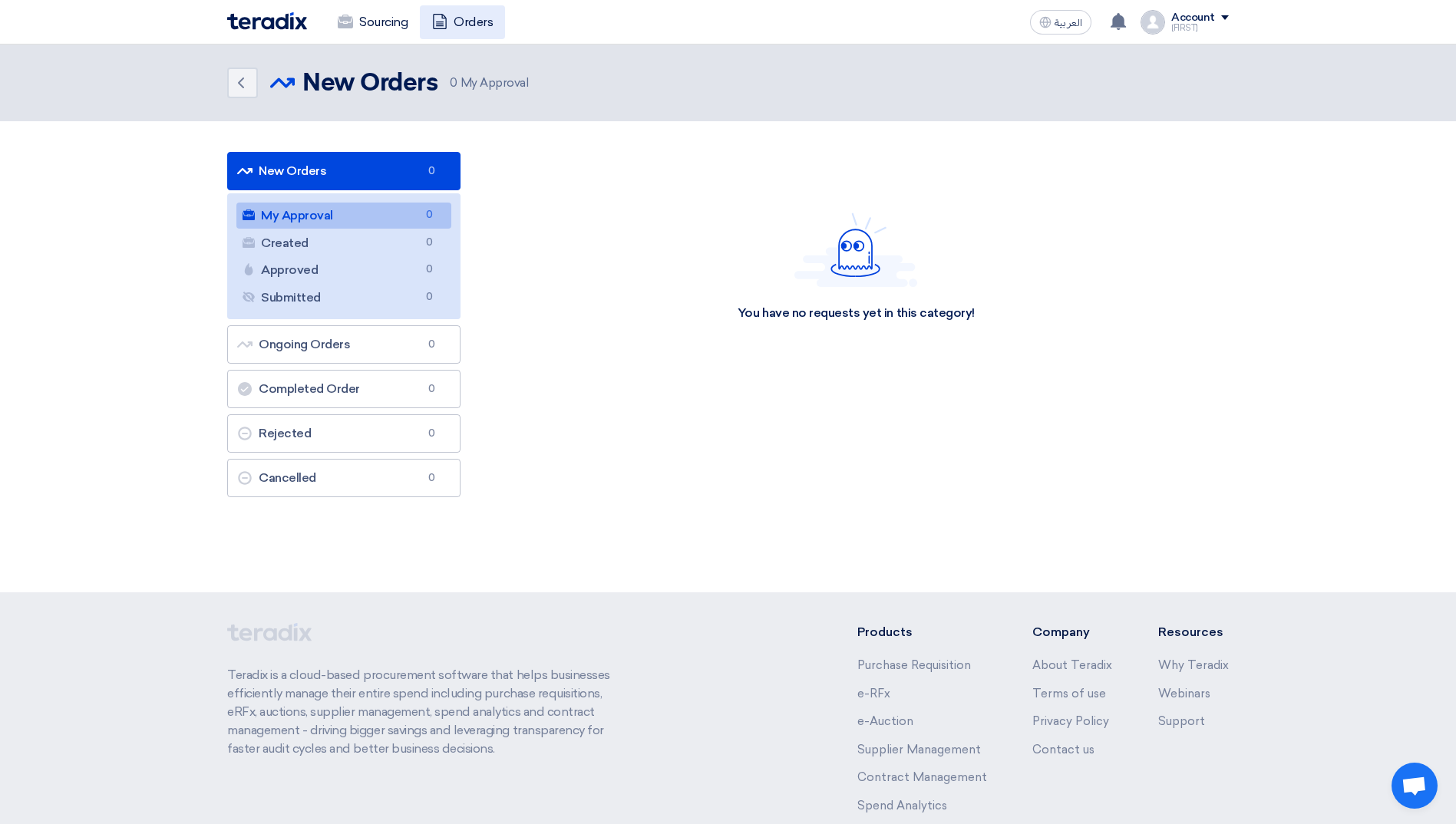 click on "Orders" 